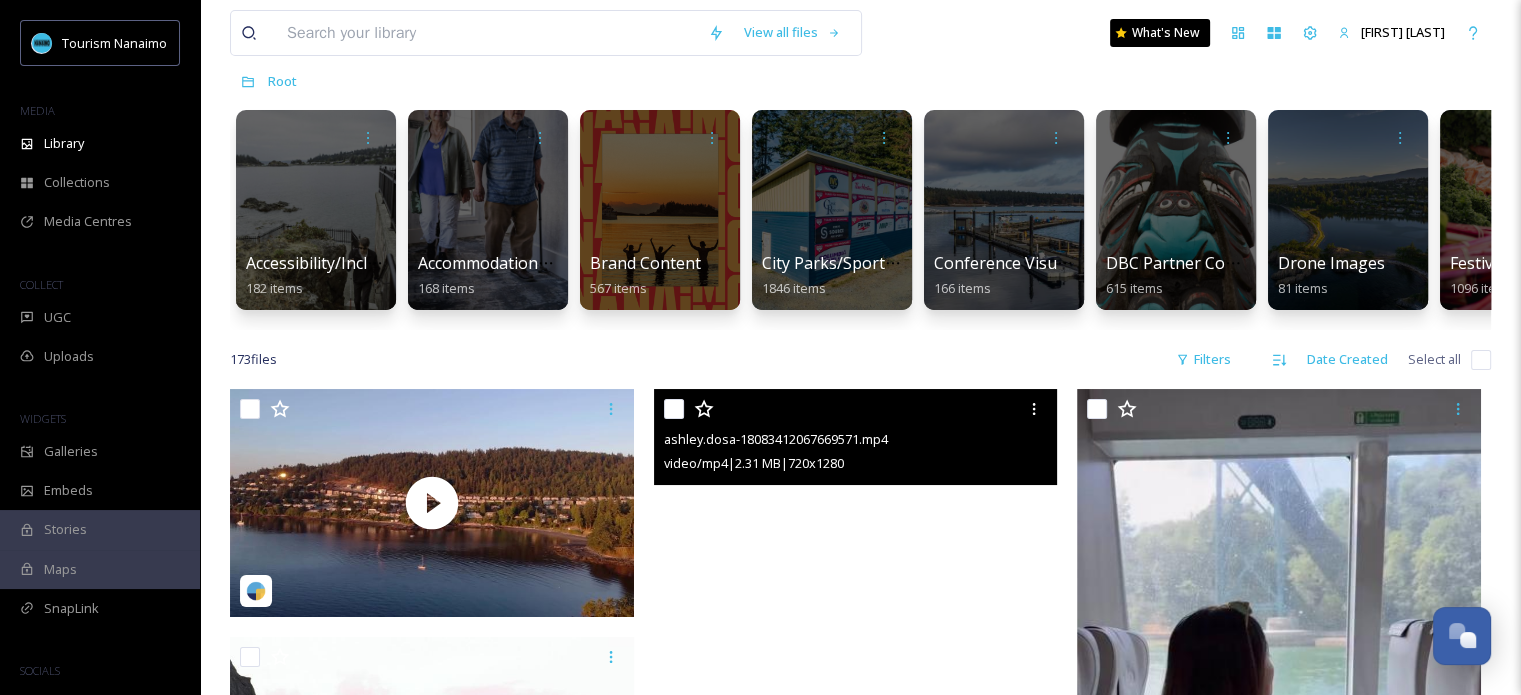 scroll, scrollTop: 0, scrollLeft: 0, axis: both 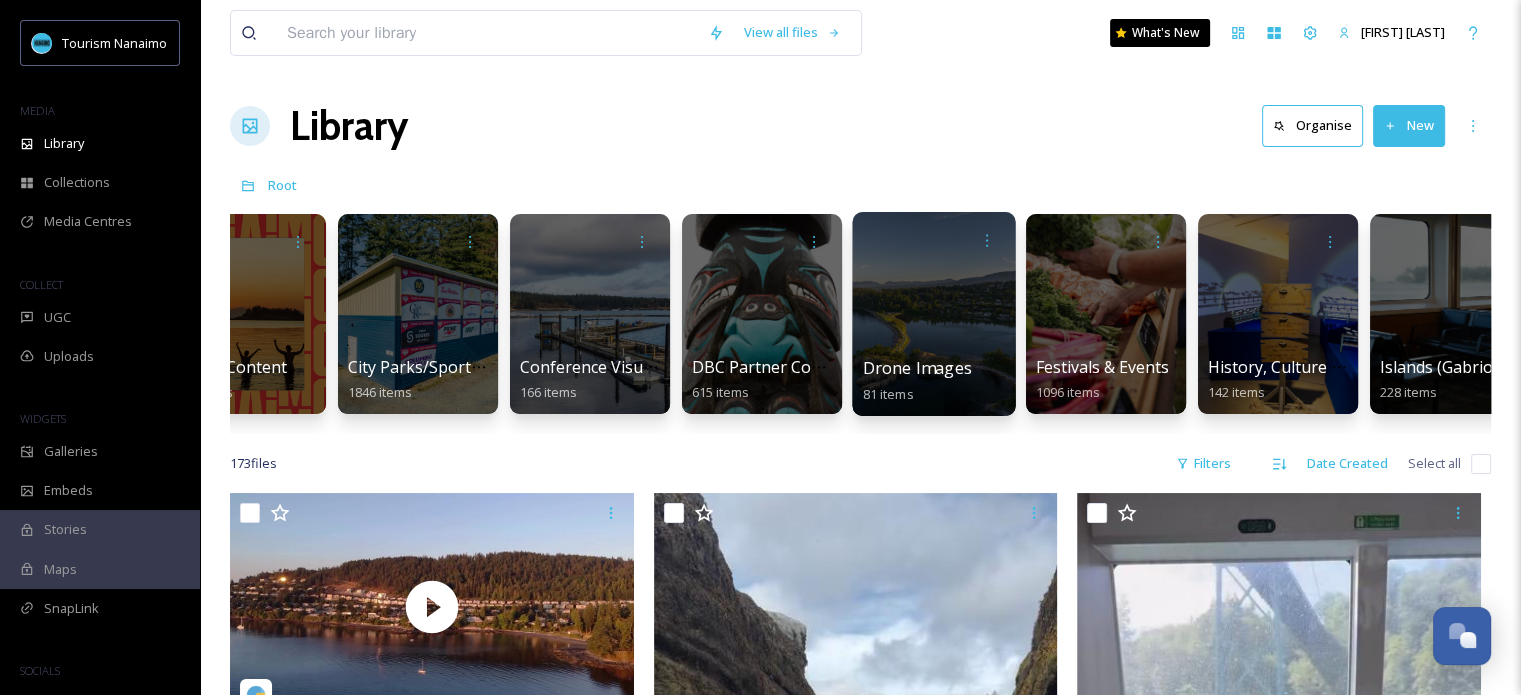 click at bounding box center [933, 314] 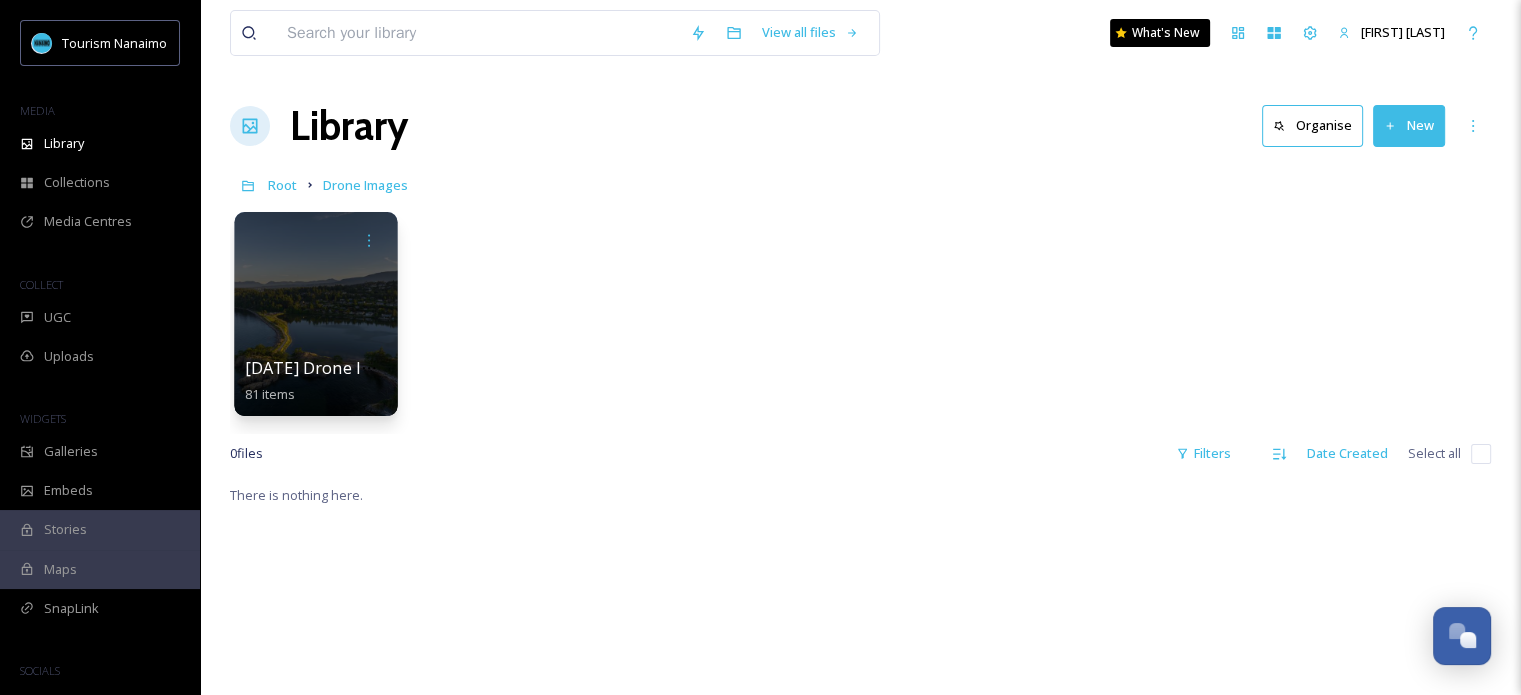click at bounding box center [315, 314] 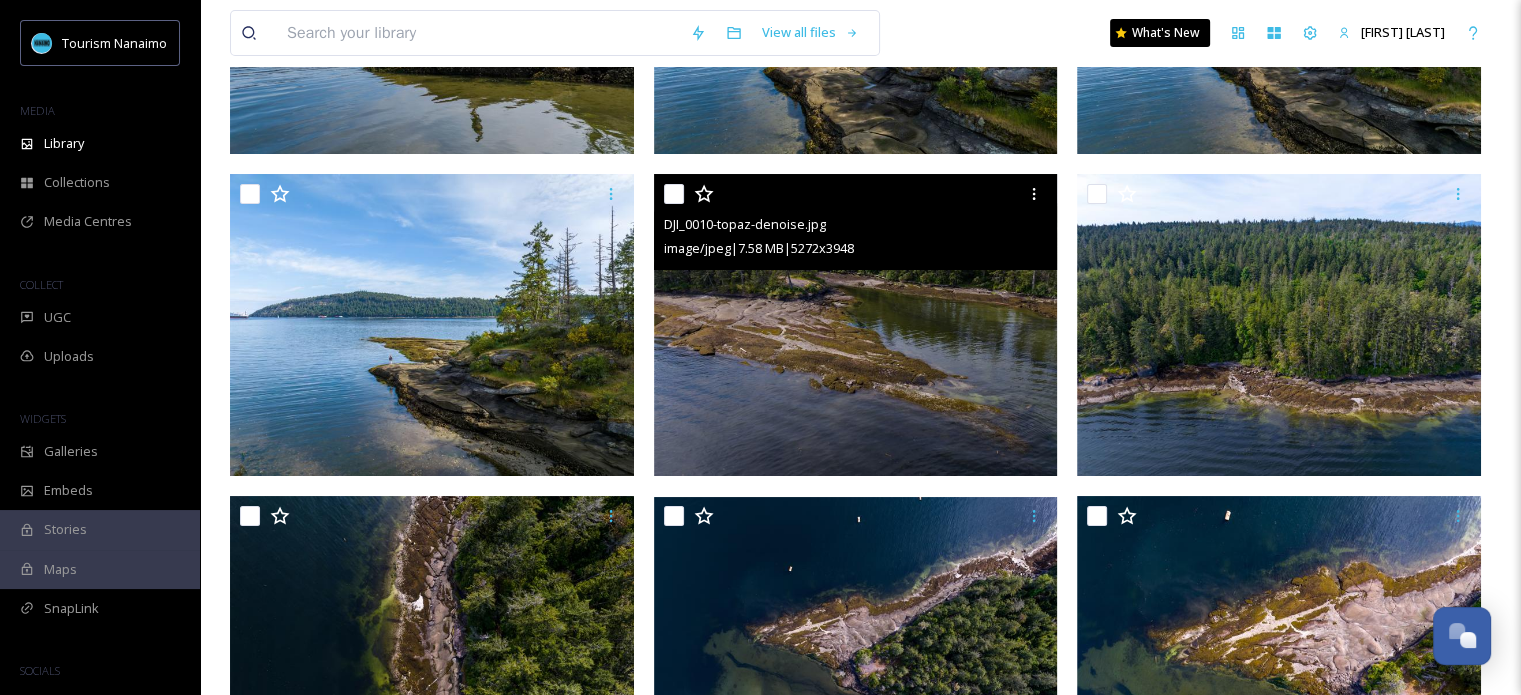 scroll, scrollTop: 8300, scrollLeft: 0, axis: vertical 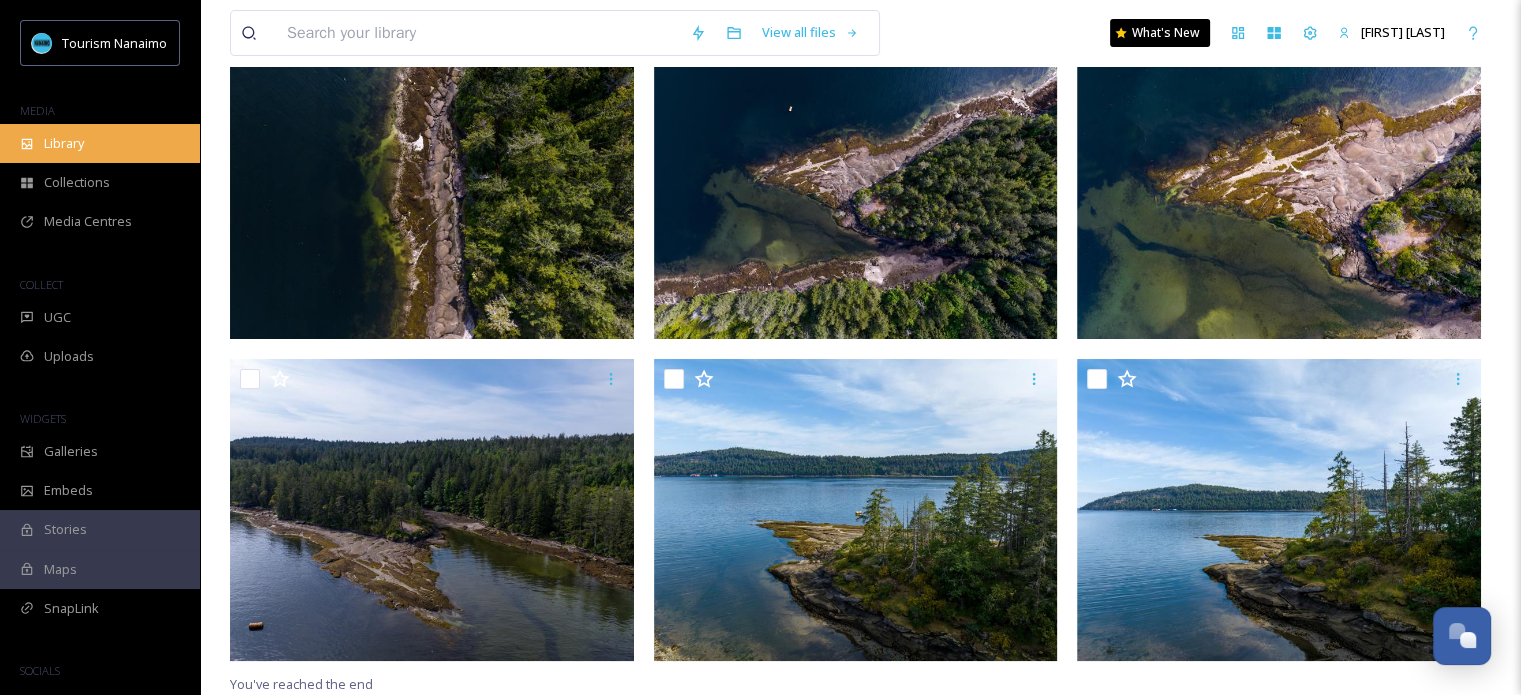 click on "Library" at bounding box center (100, 143) 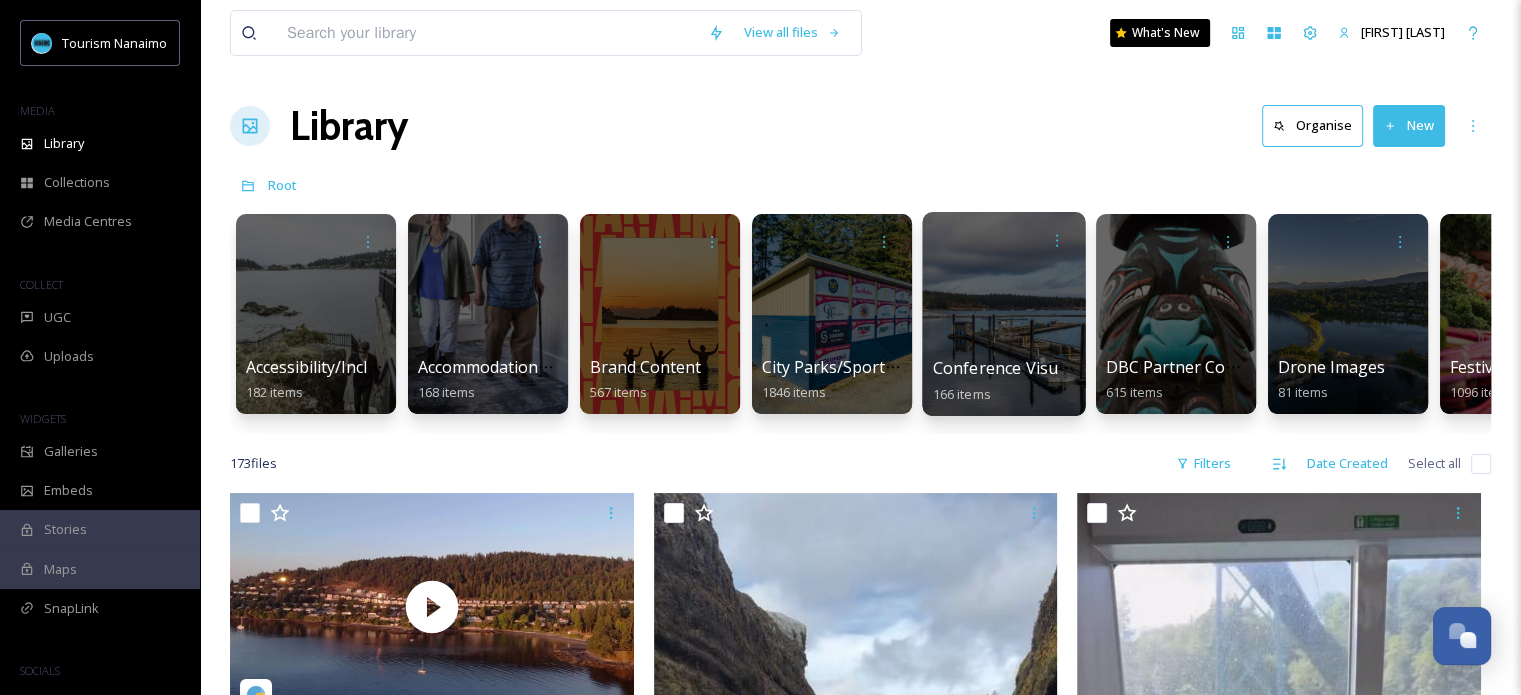 click at bounding box center (1003, 314) 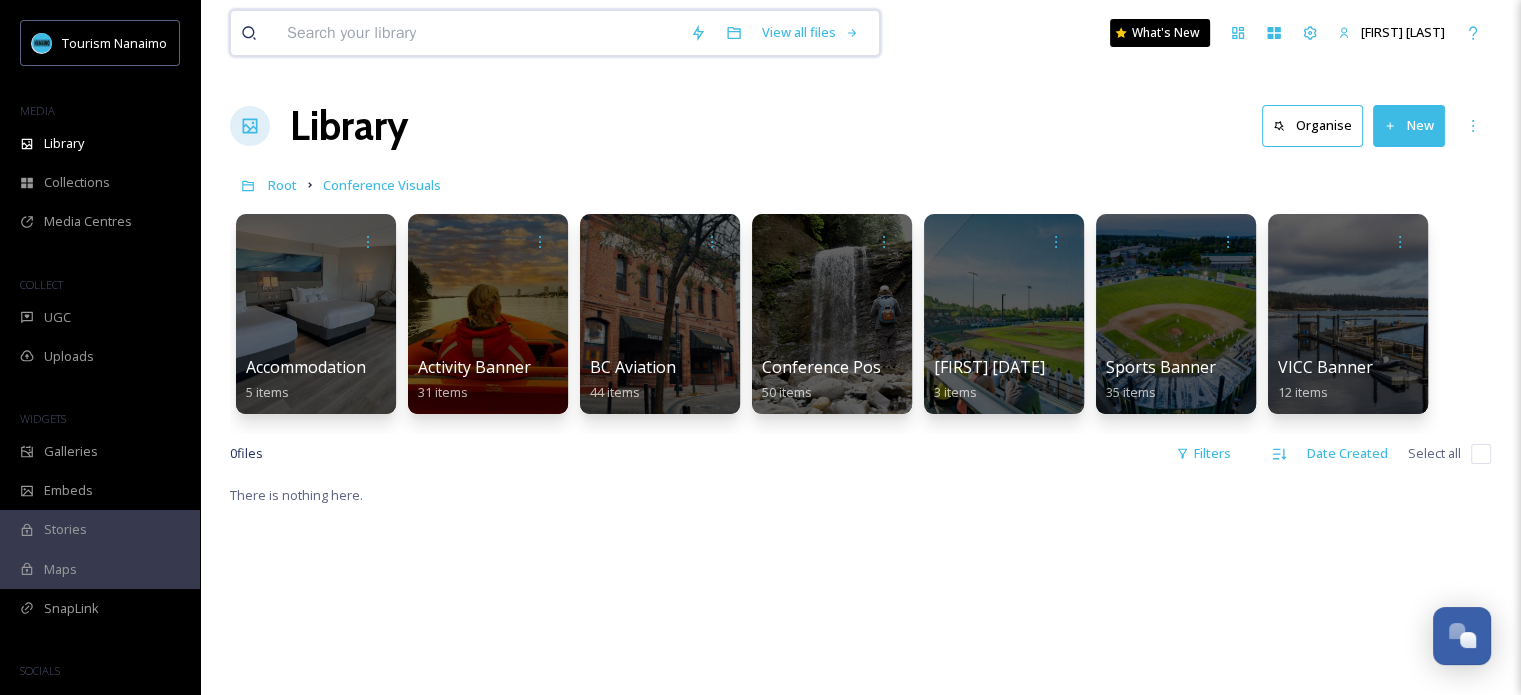 click at bounding box center (478, 33) 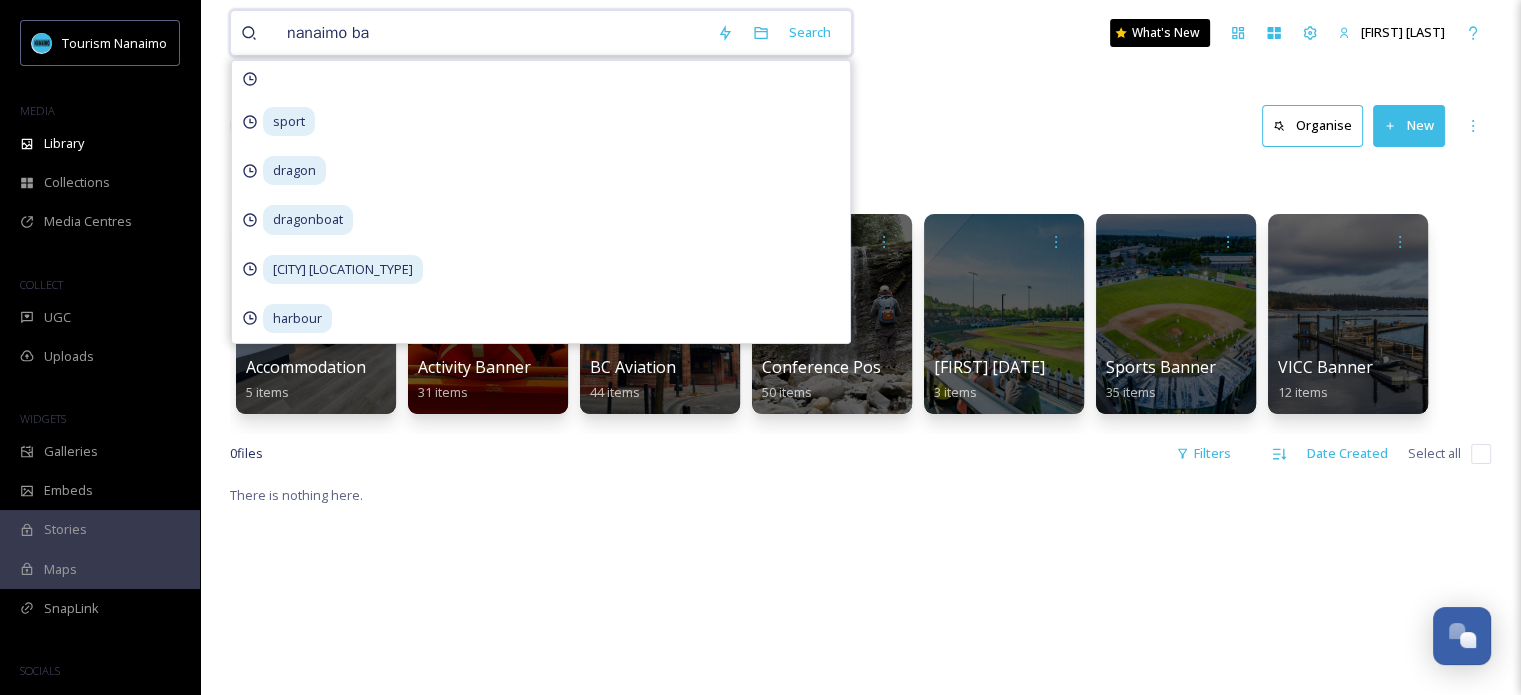 type on "nanaimo bar" 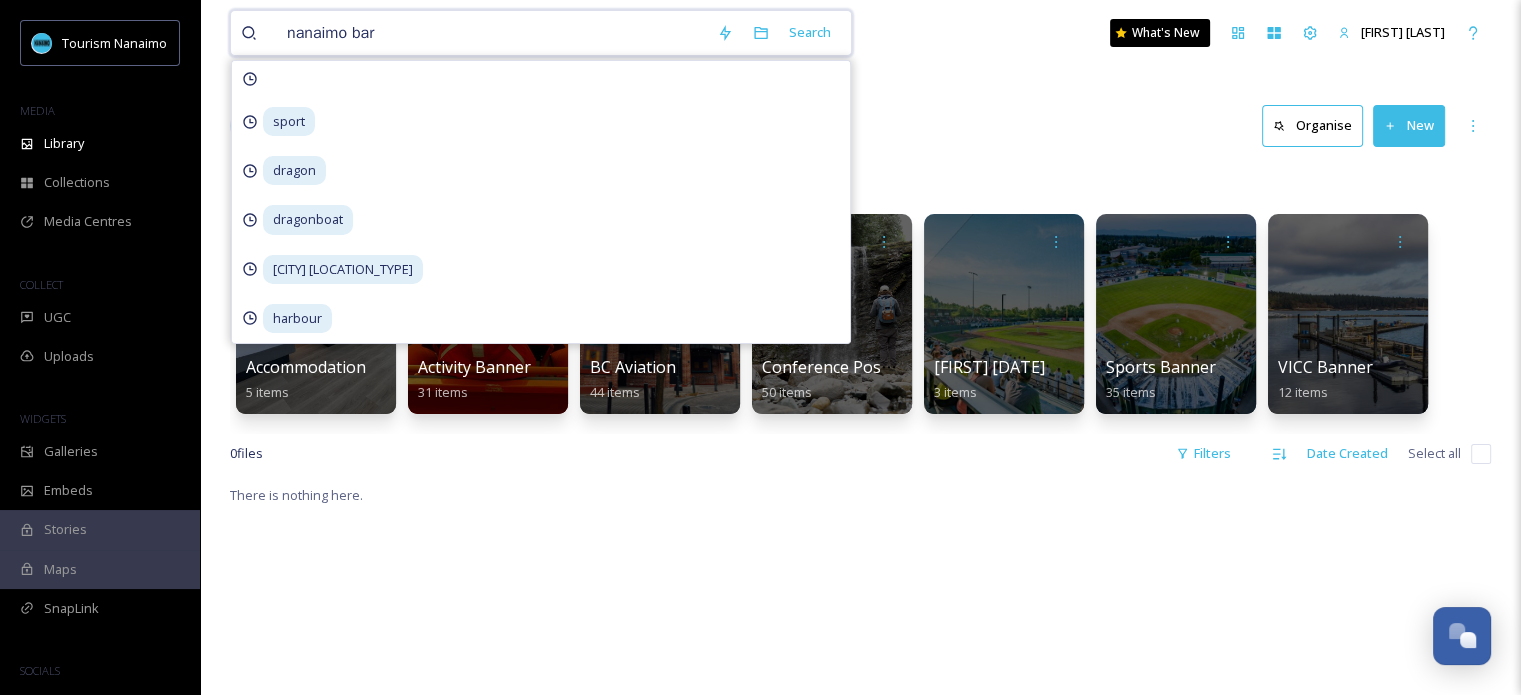 type 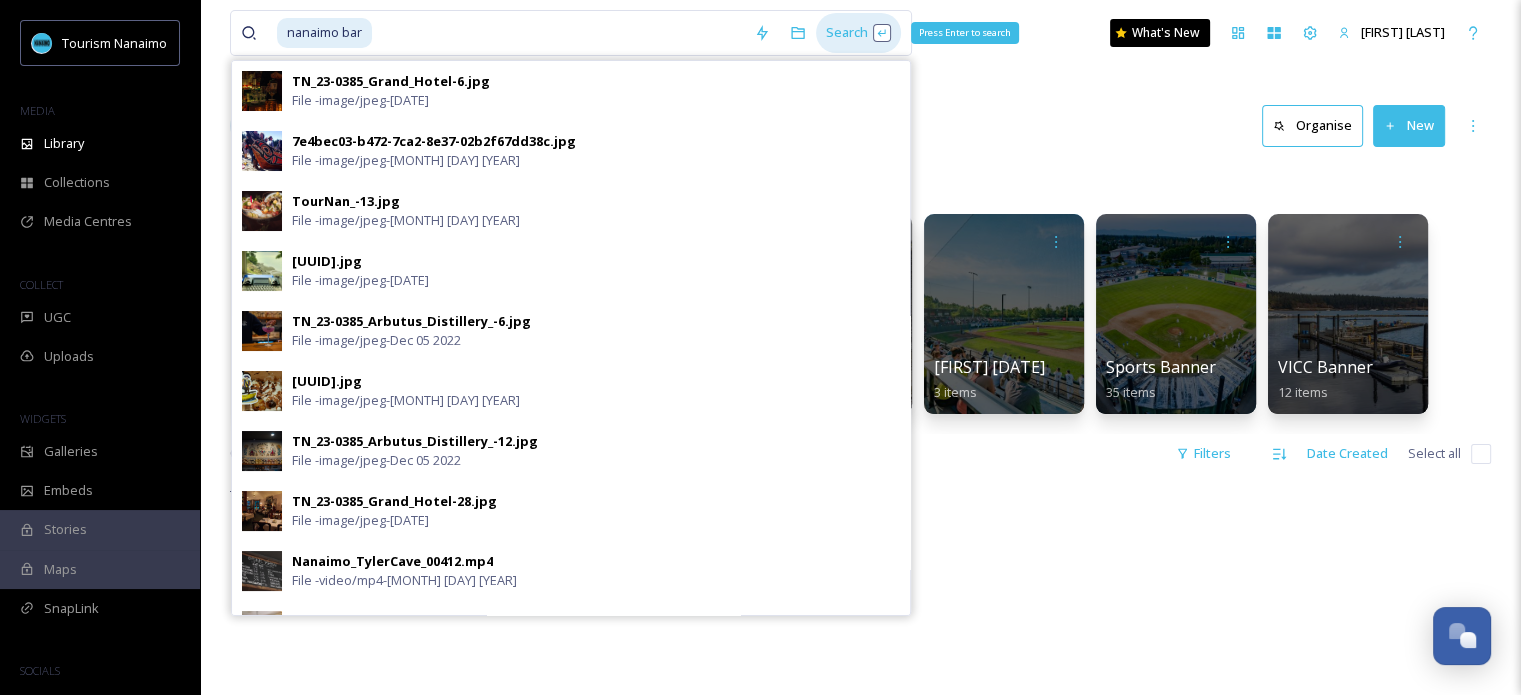 click on "Search Press Enter to search" at bounding box center (858, 32) 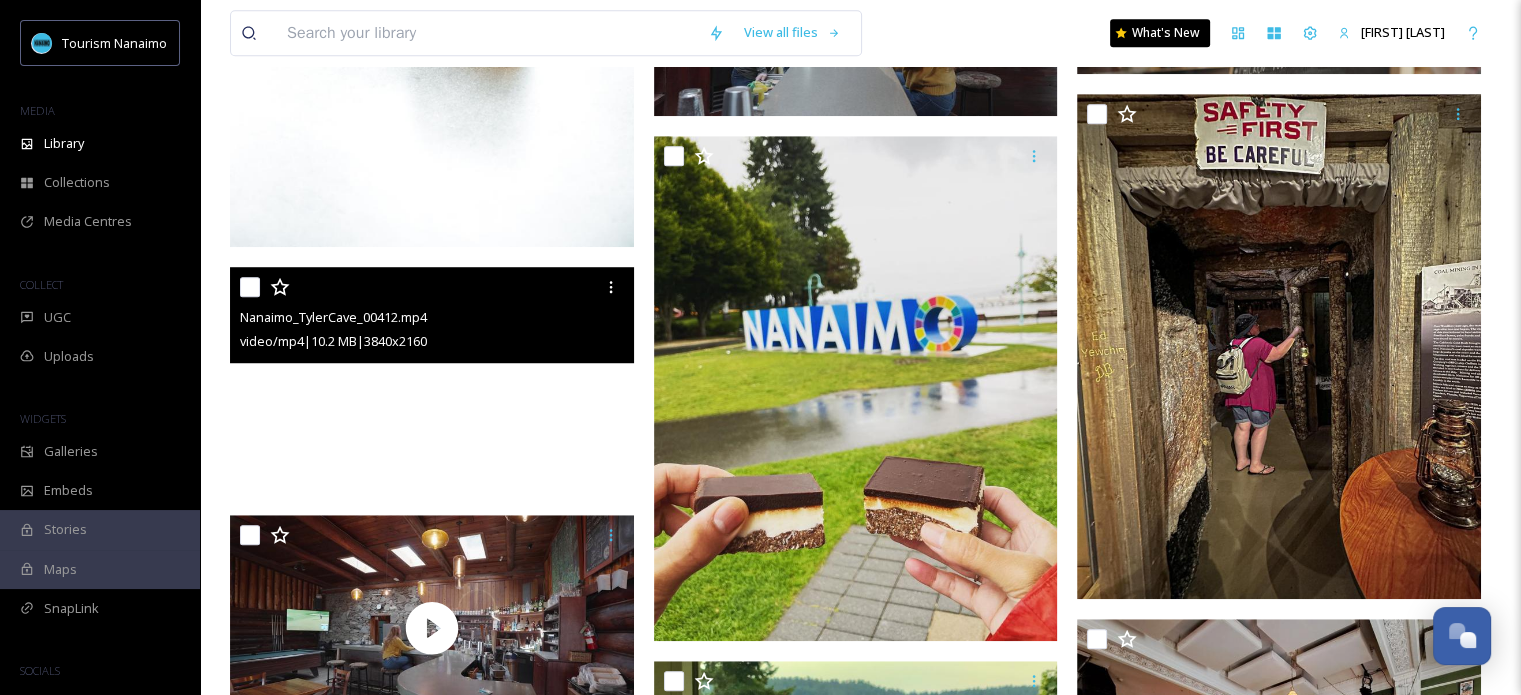 scroll, scrollTop: 1428, scrollLeft: 0, axis: vertical 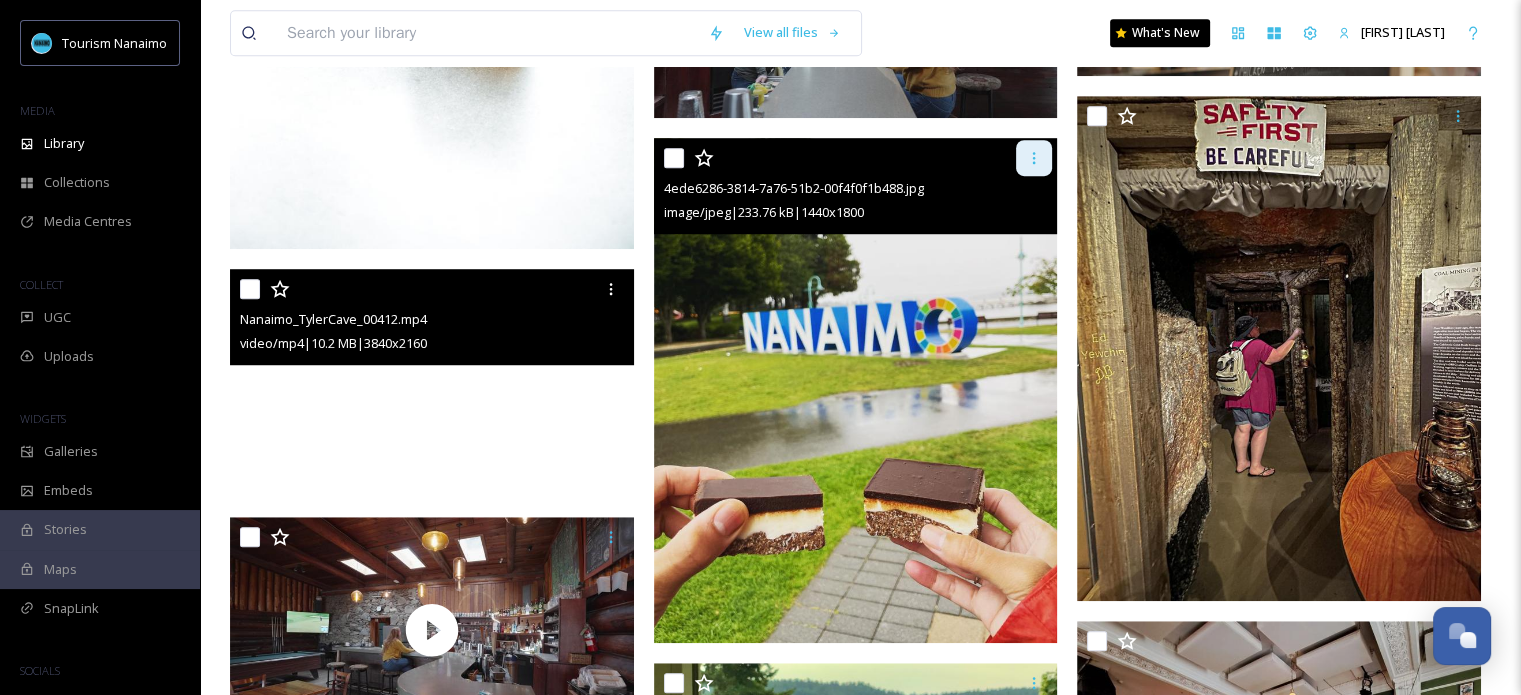 click 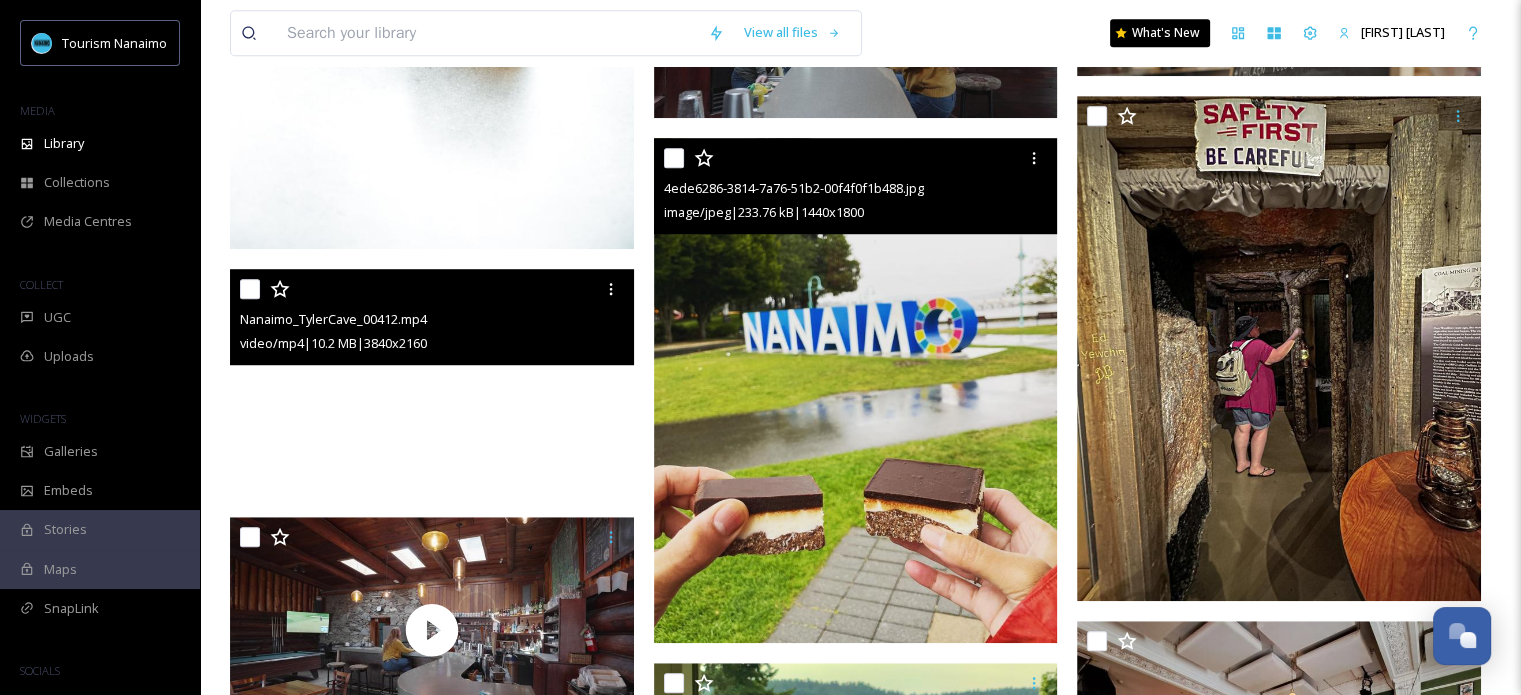 click at bounding box center (674, 158) 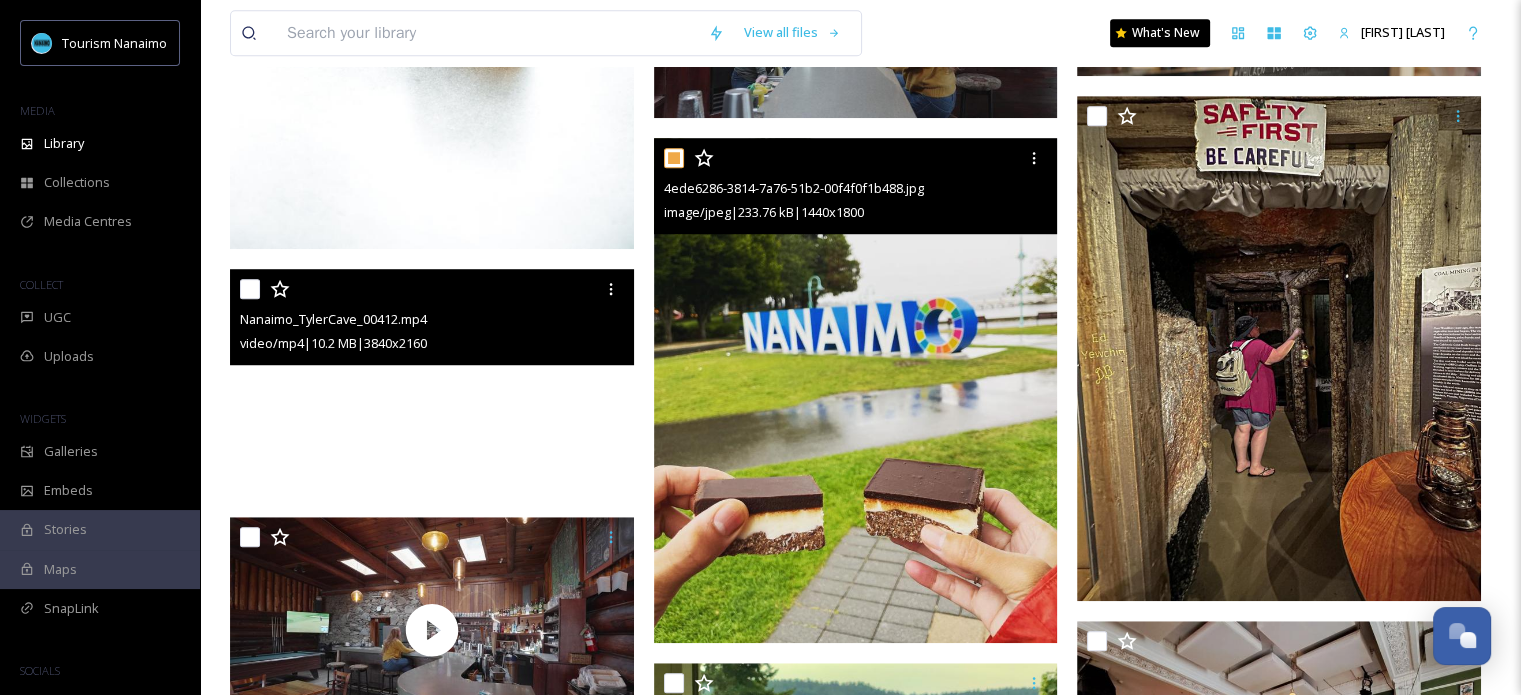 checkbox on "true" 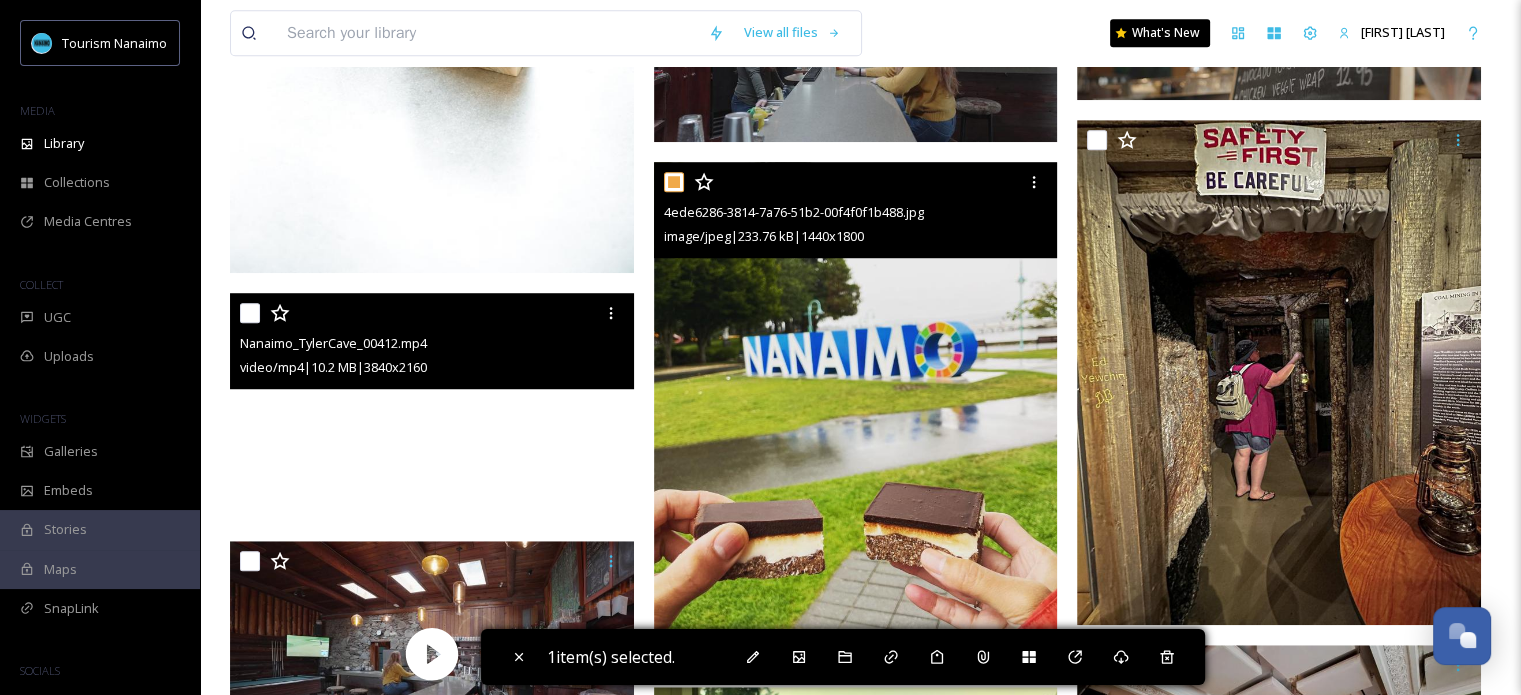 scroll, scrollTop: 1402, scrollLeft: 0, axis: vertical 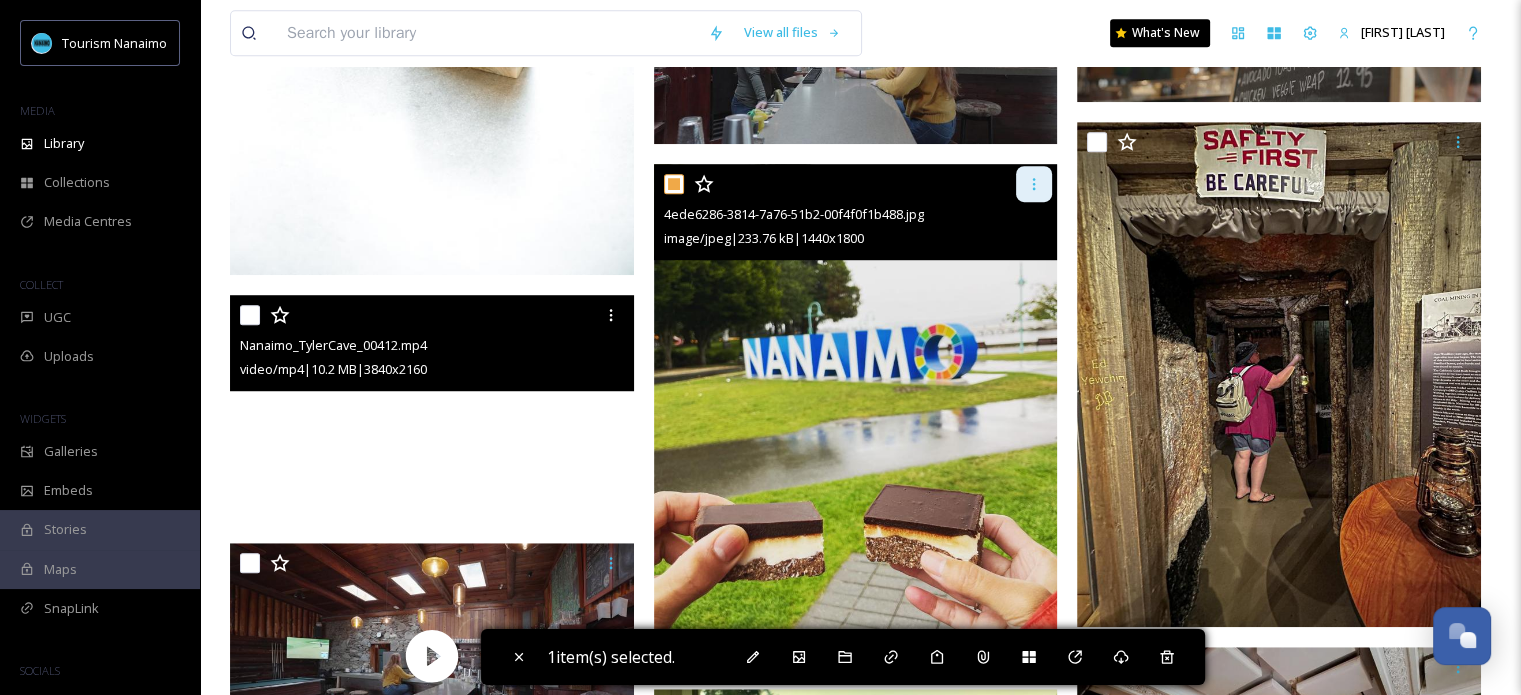 click 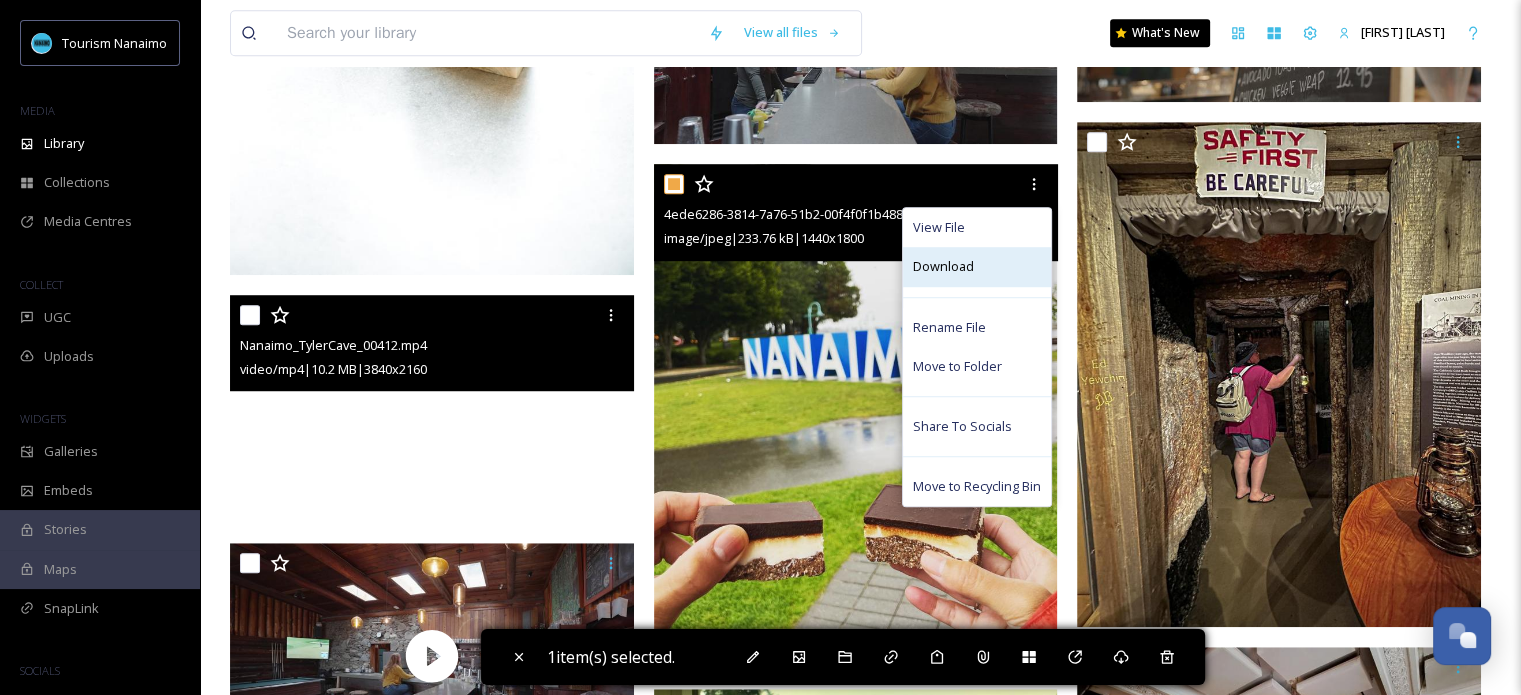 click on "Download" at bounding box center (943, 266) 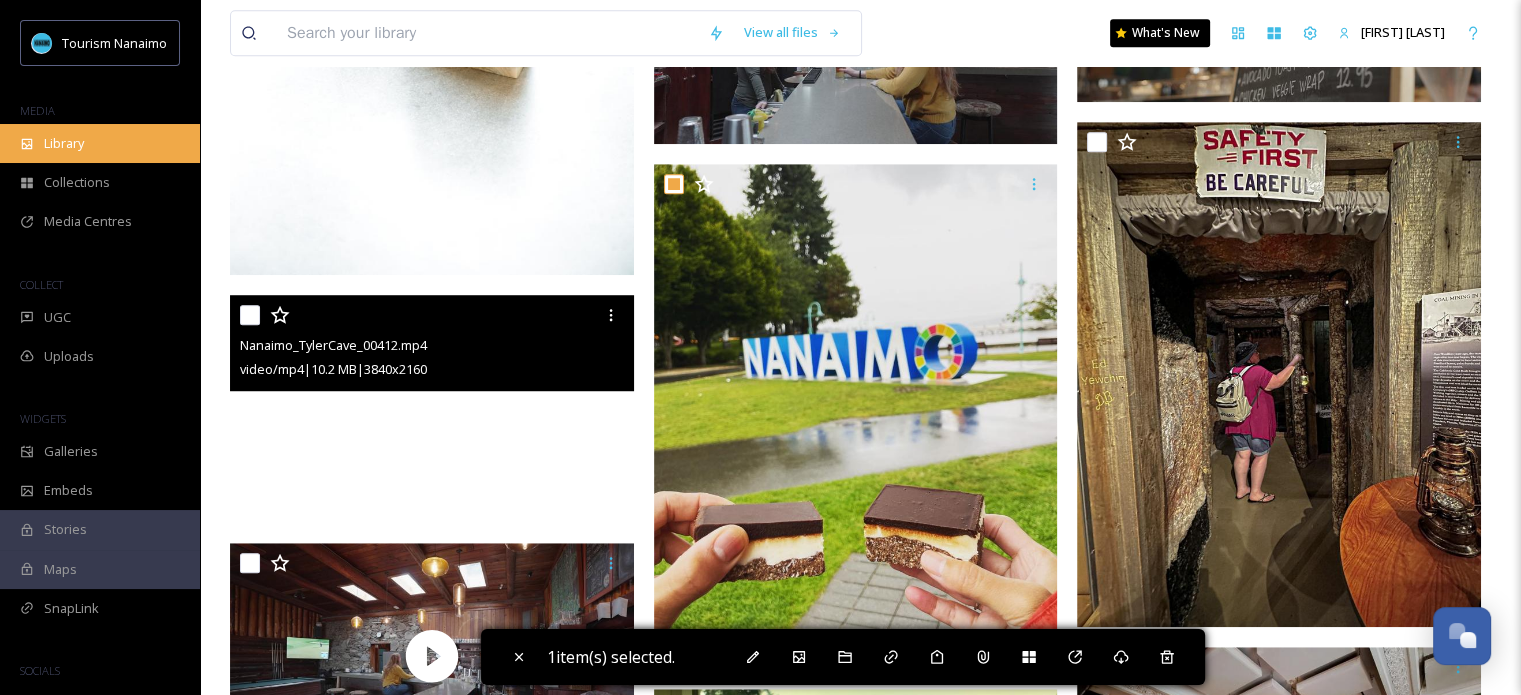 click on "Library" at bounding box center [100, 143] 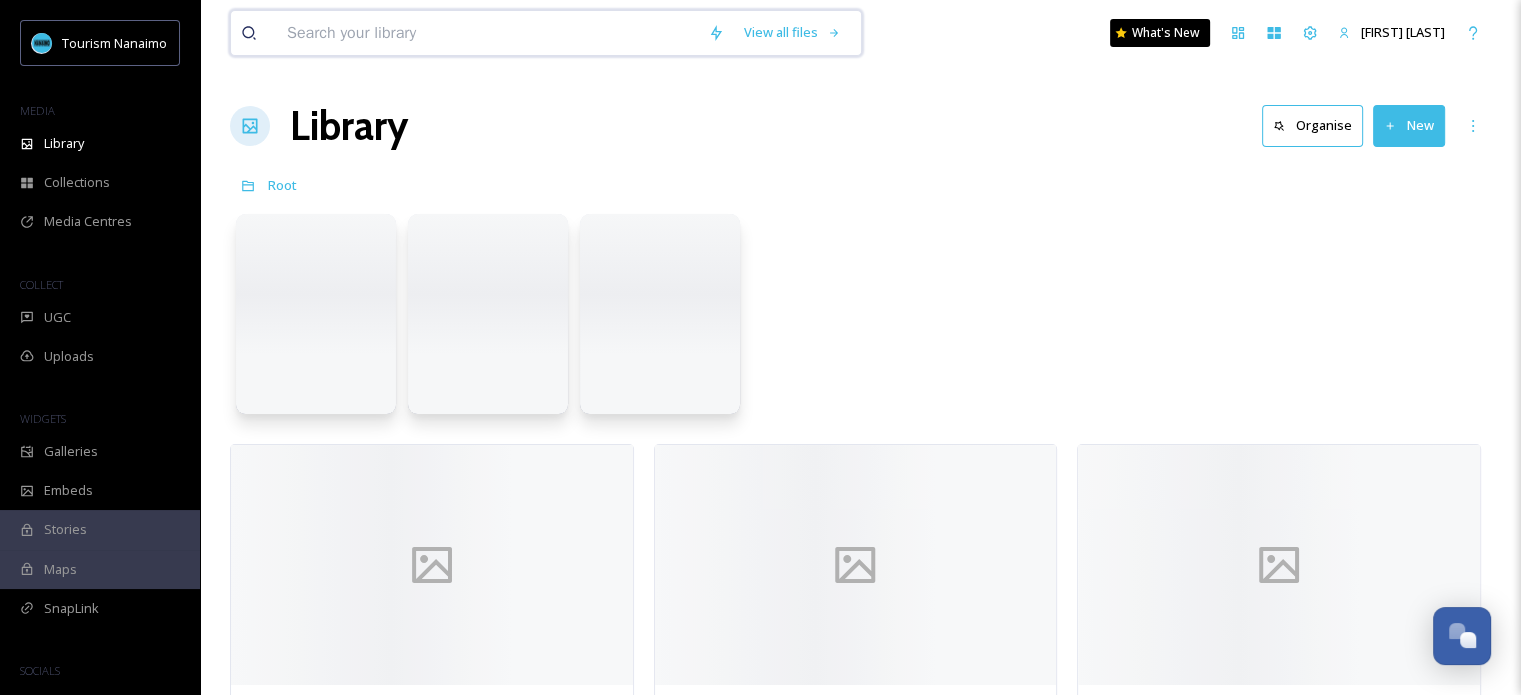 click at bounding box center (487, 33) 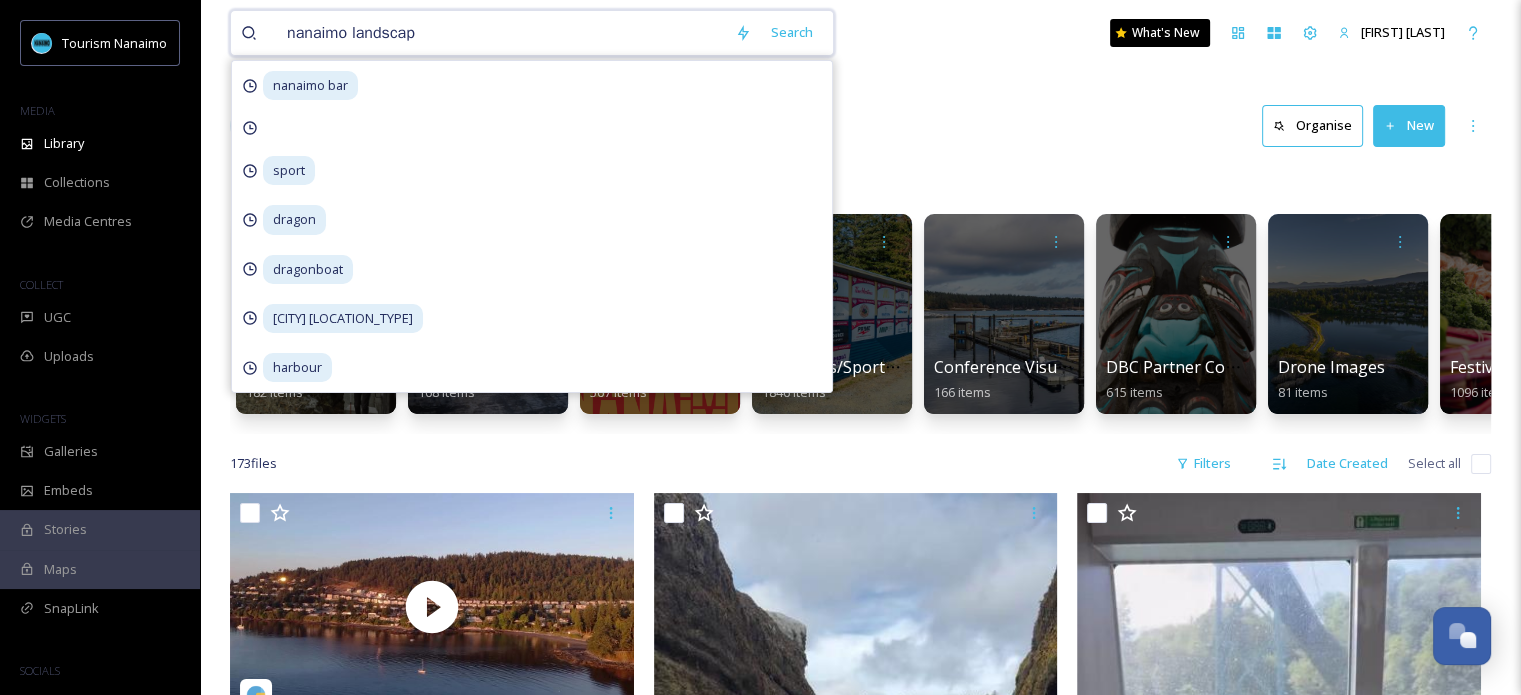 type on "nanaimo landscape" 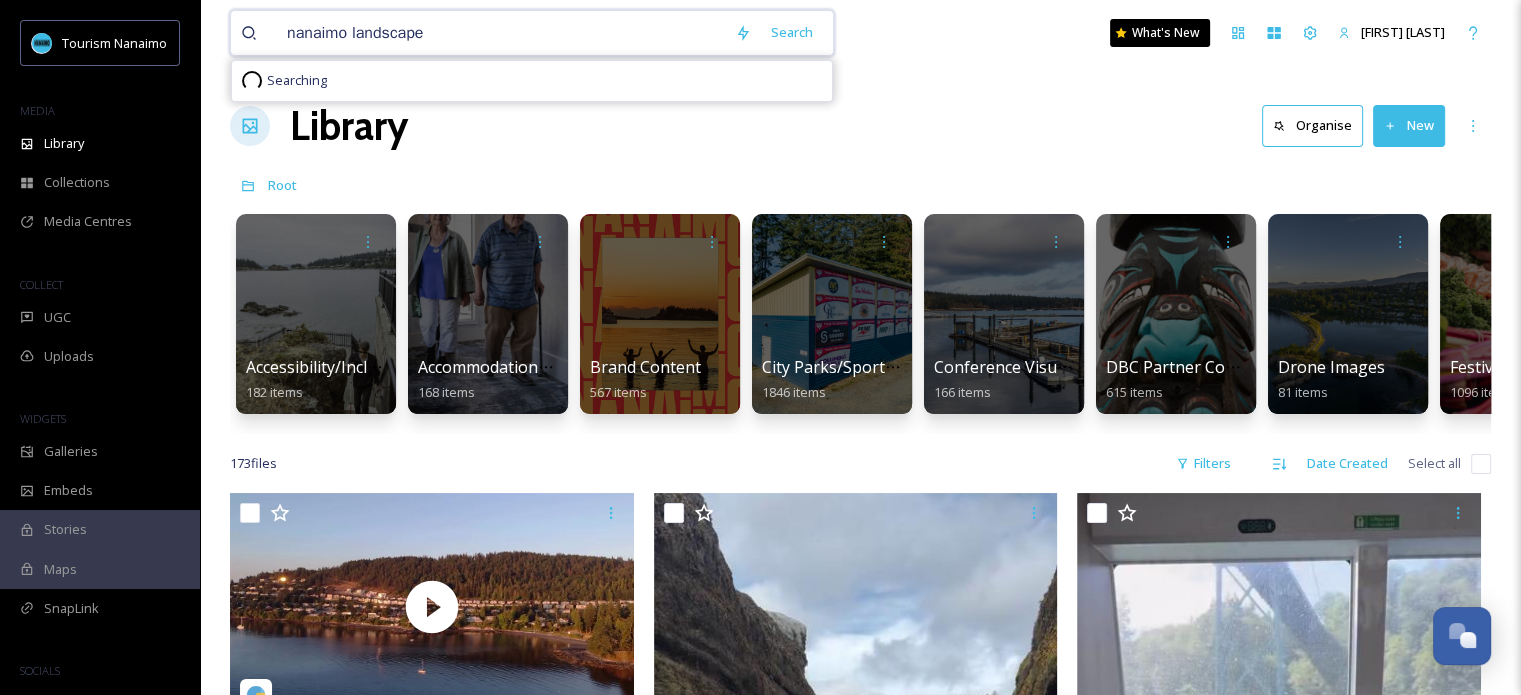 type 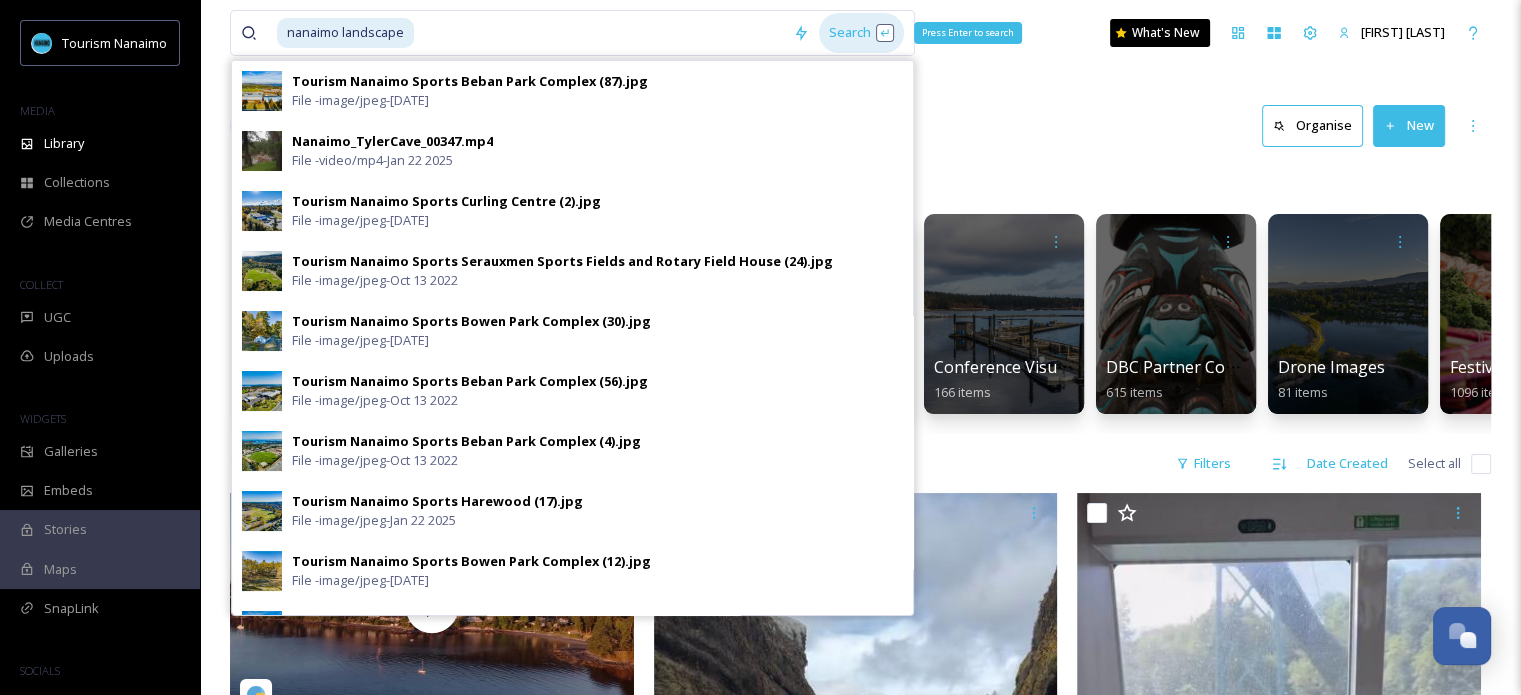 click on "Search Press Enter to search" at bounding box center (861, 32) 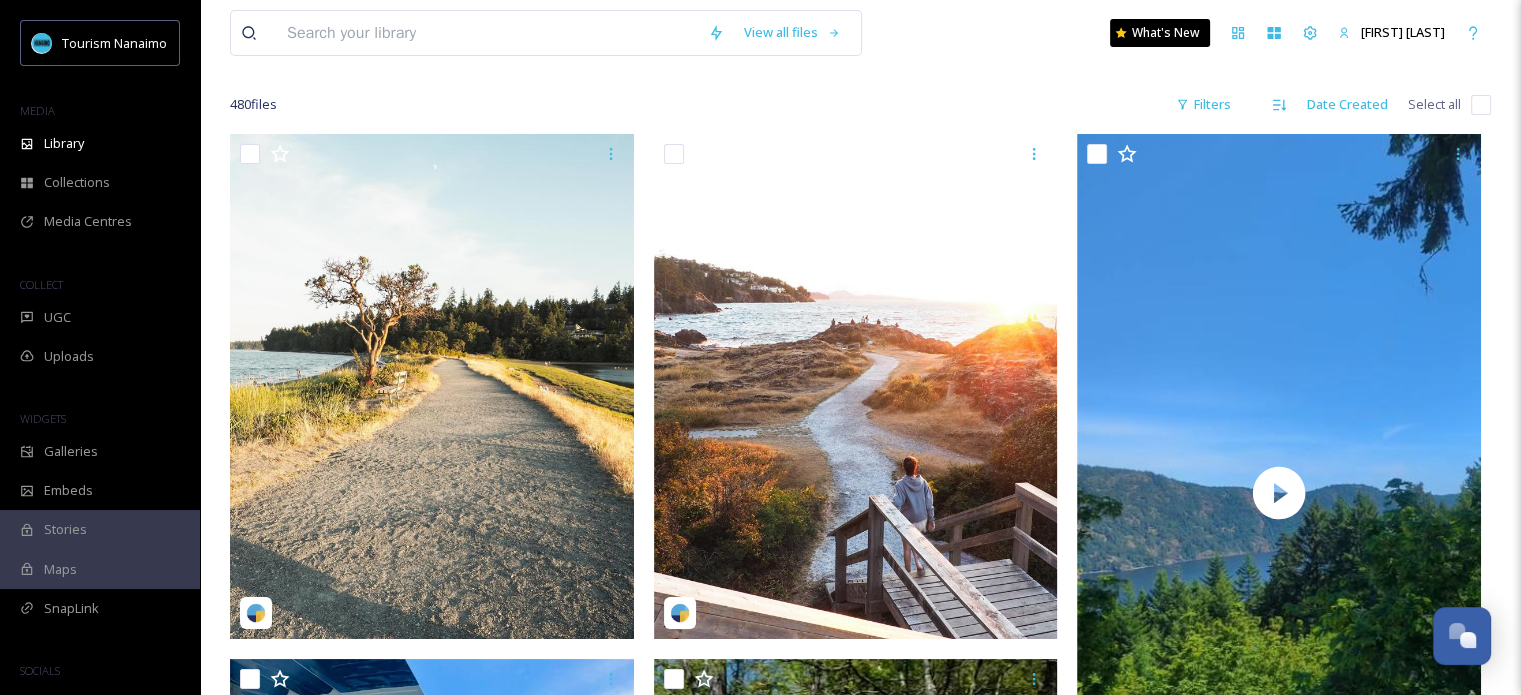 scroll, scrollTop: 0, scrollLeft: 0, axis: both 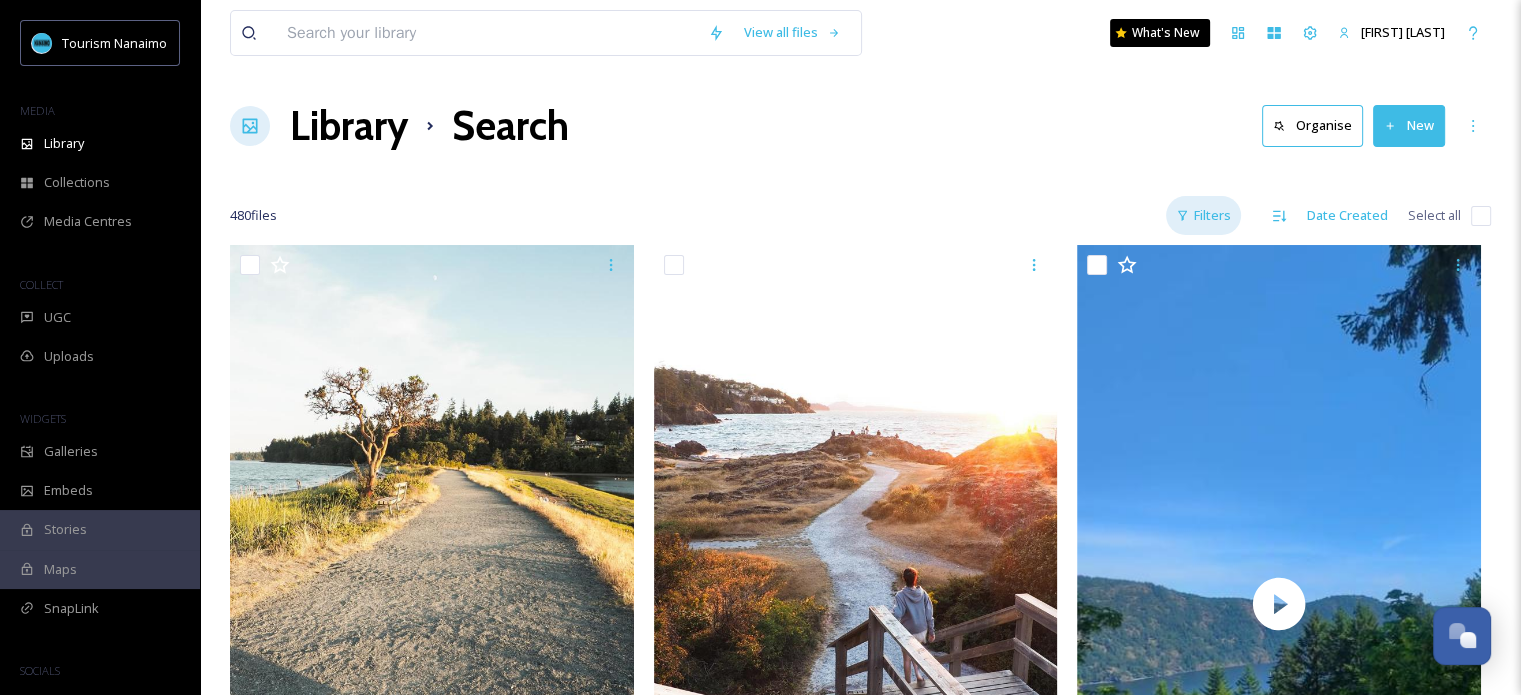 click on "Filters" at bounding box center (1203, 215) 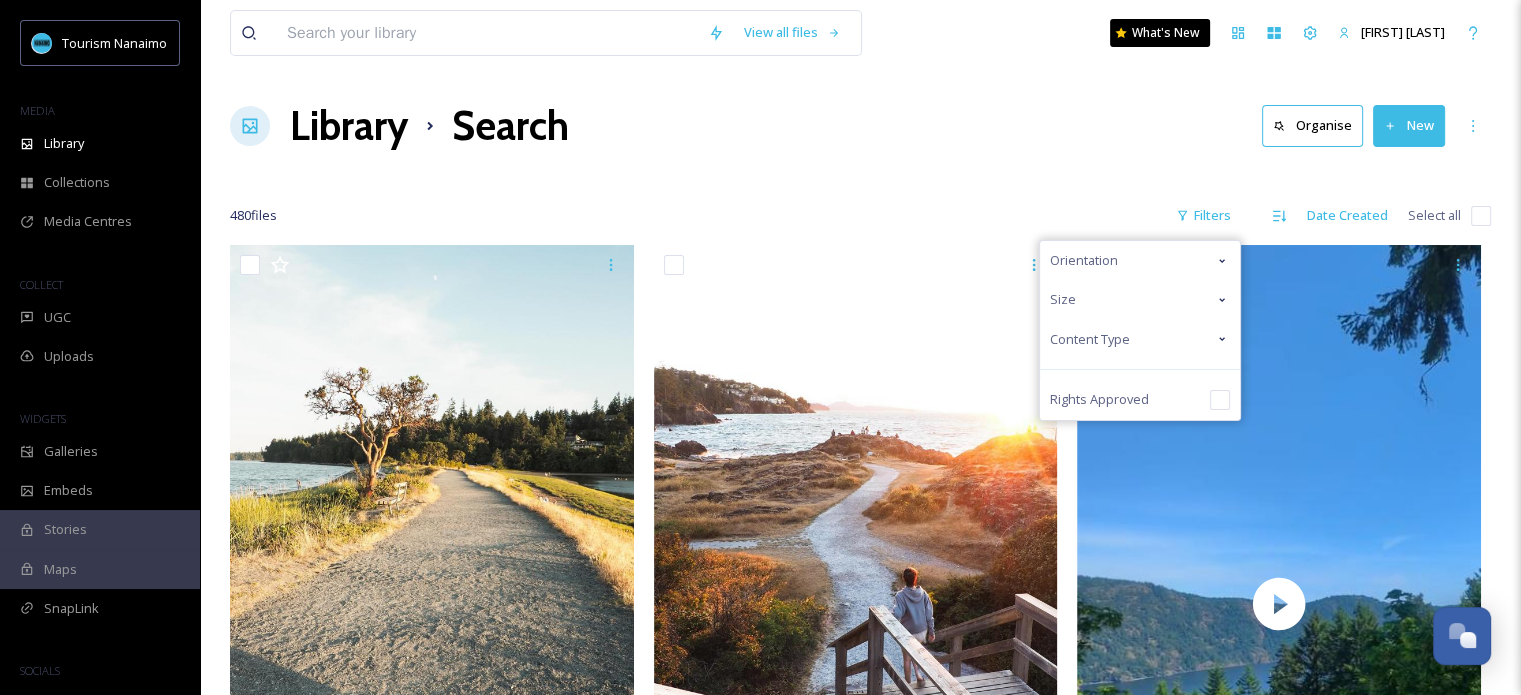 click on "Orientation" at bounding box center [1140, 260] 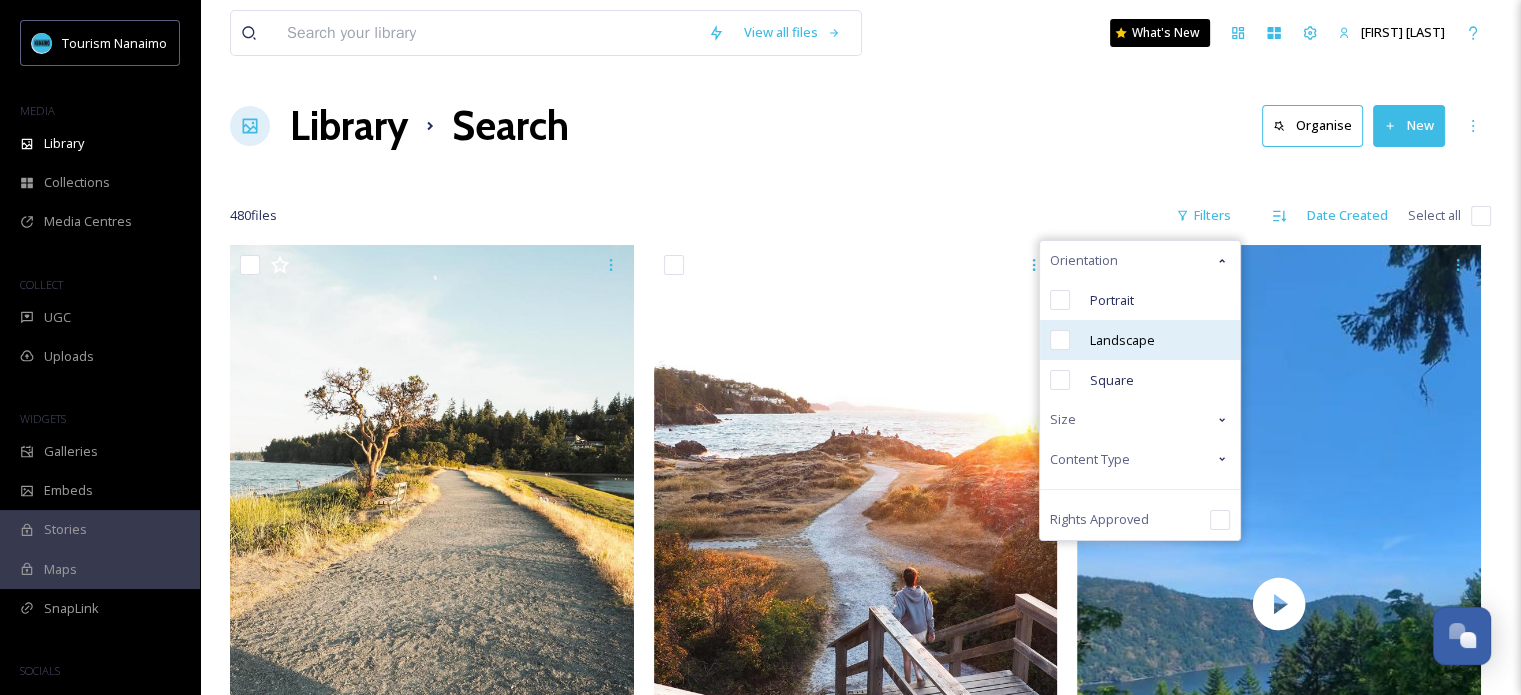 click on "Landscape" at bounding box center [1140, 340] 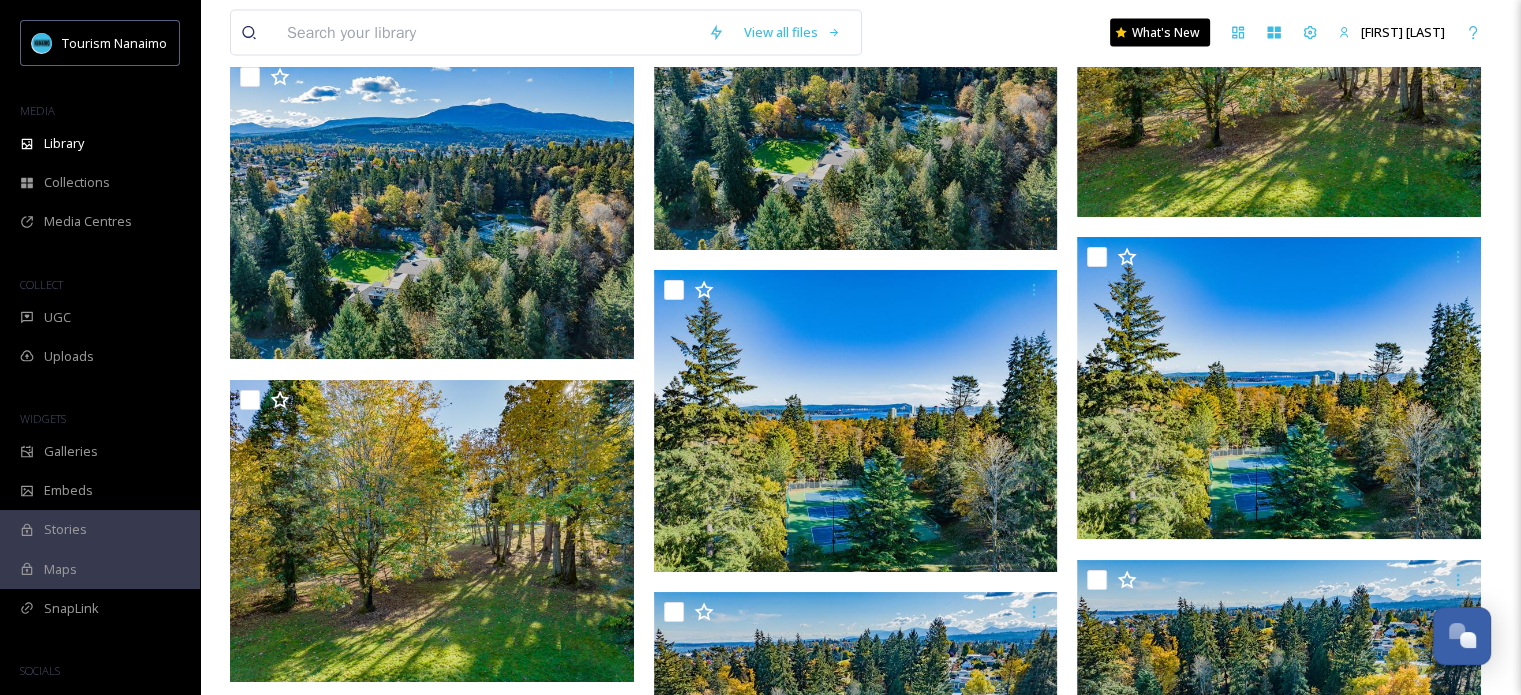 scroll, scrollTop: 27179, scrollLeft: 0, axis: vertical 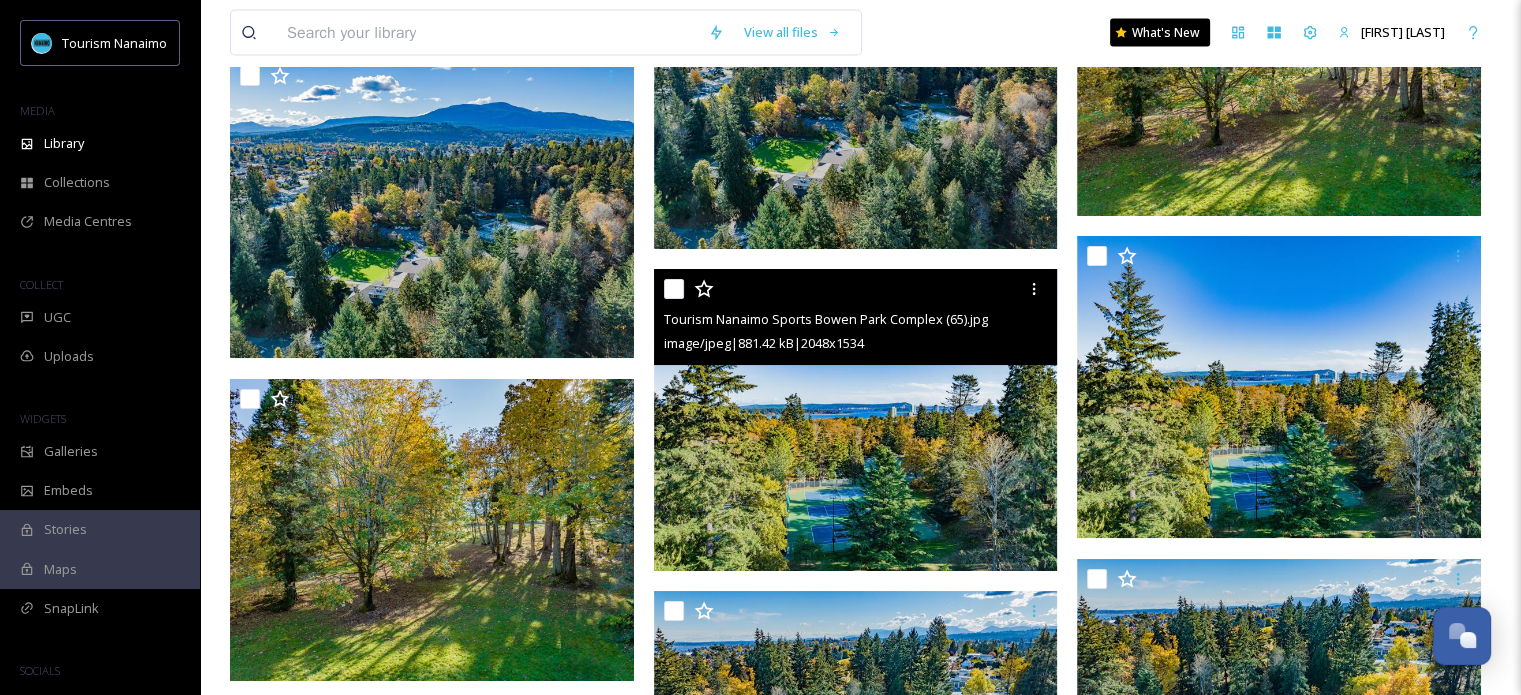 click at bounding box center [674, 289] 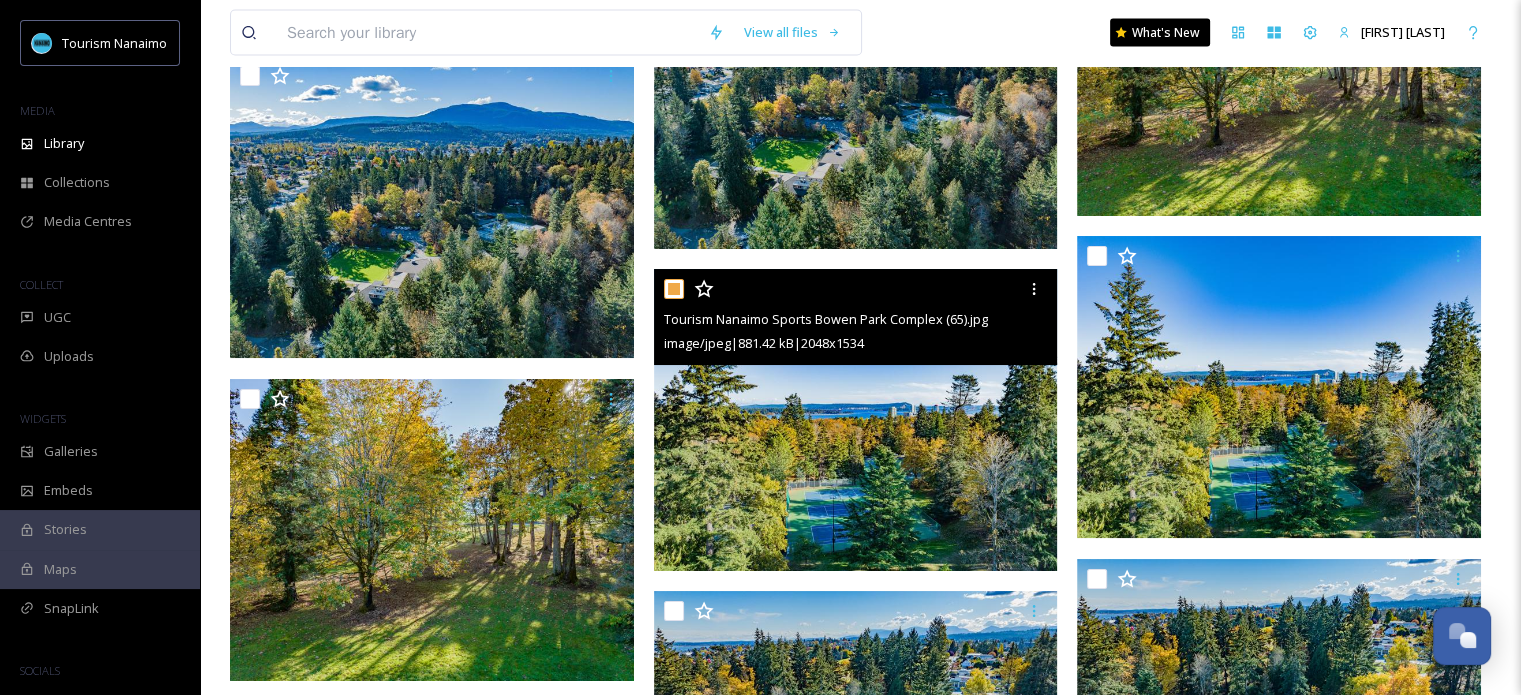 checkbox on "true" 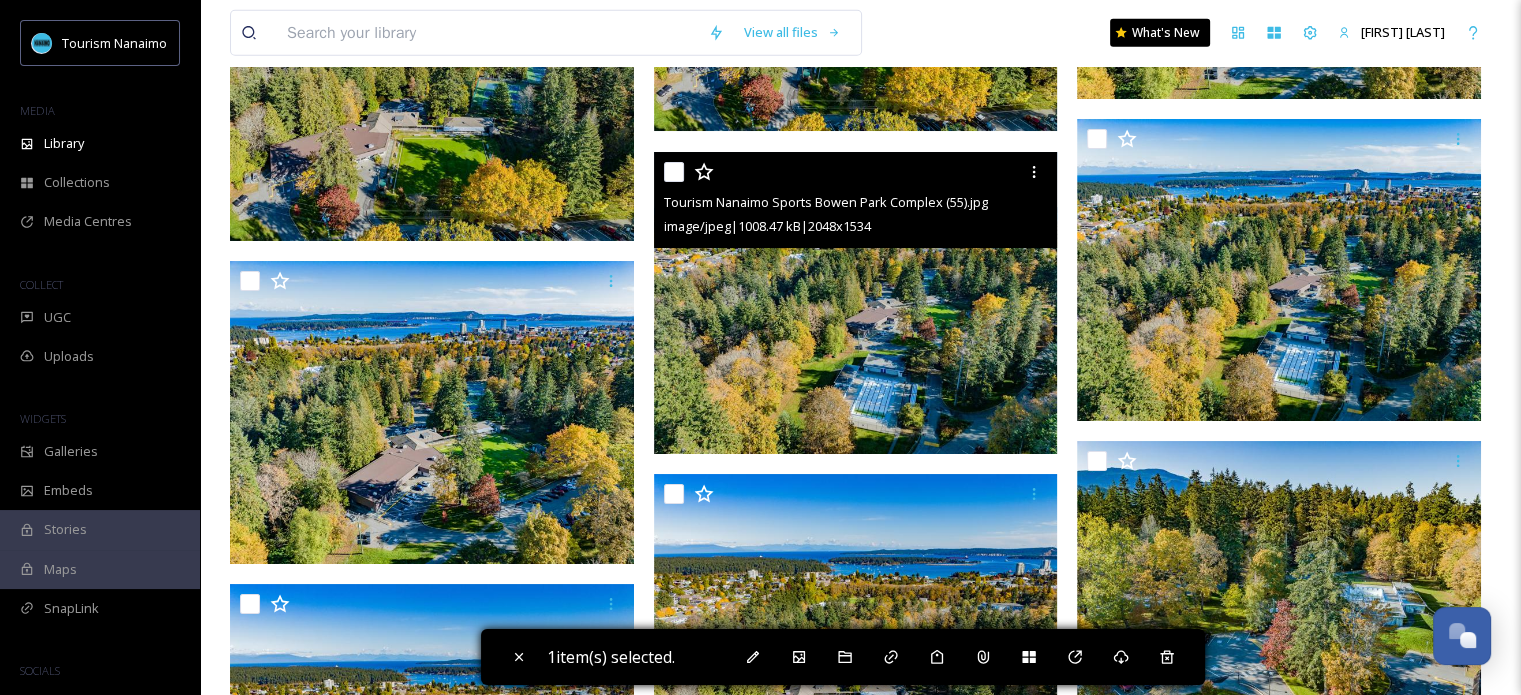 scroll, scrollTop: 28266, scrollLeft: 0, axis: vertical 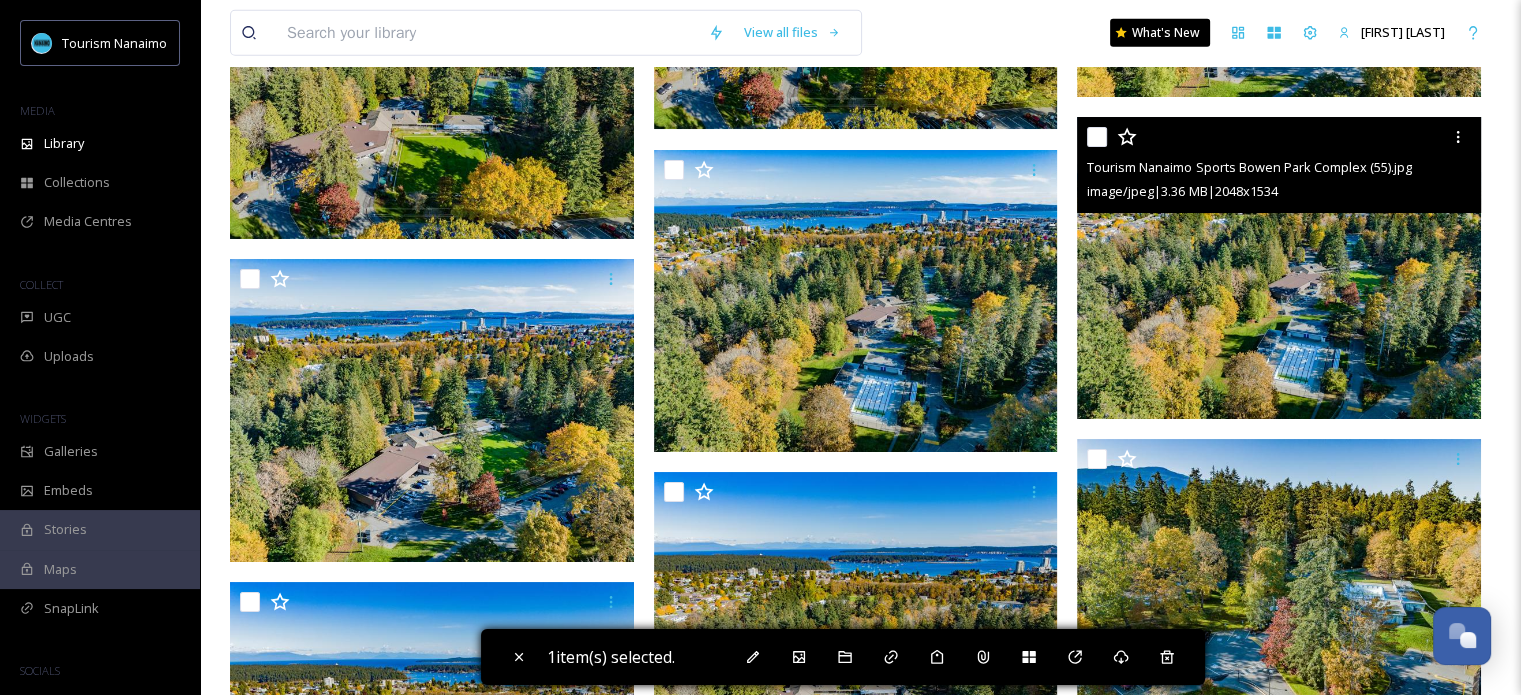 click at bounding box center (1097, 137) 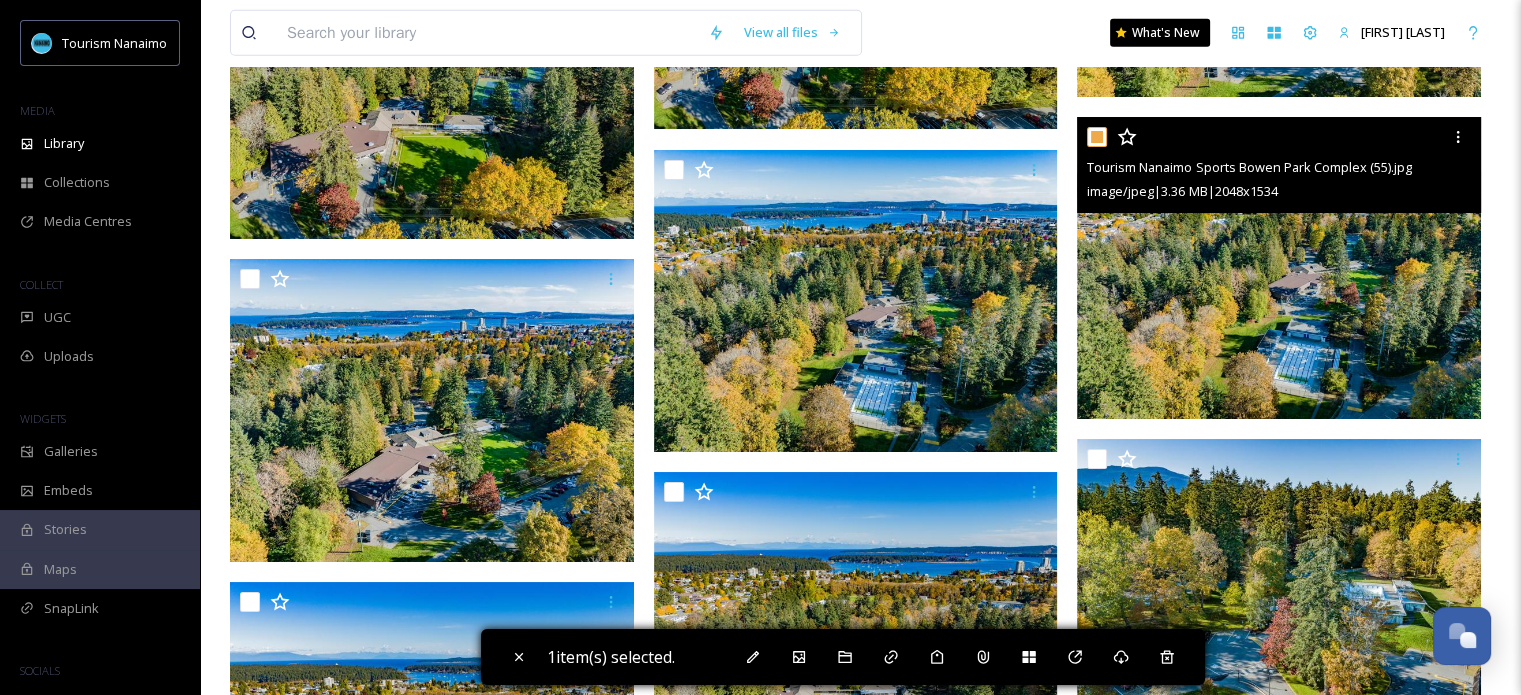 checkbox on "true" 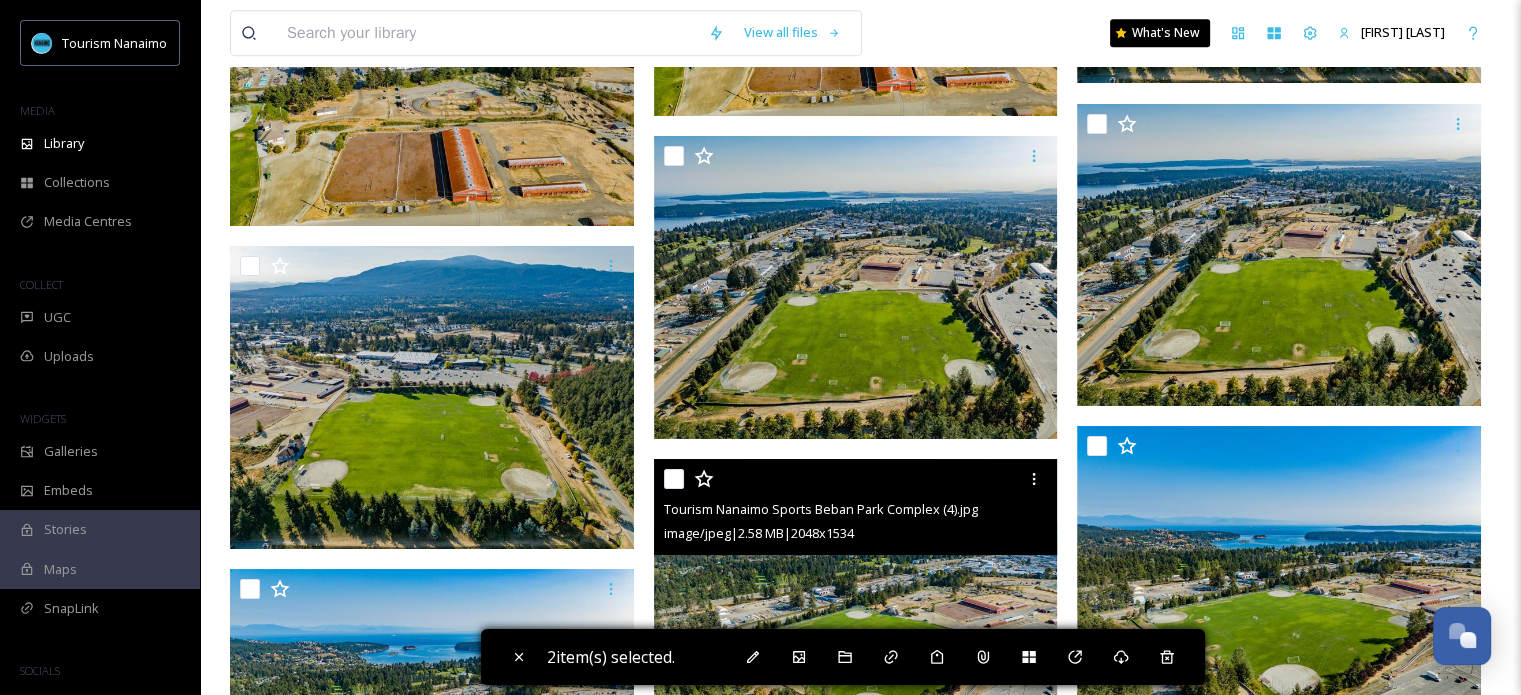 scroll, scrollTop: 47200, scrollLeft: 0, axis: vertical 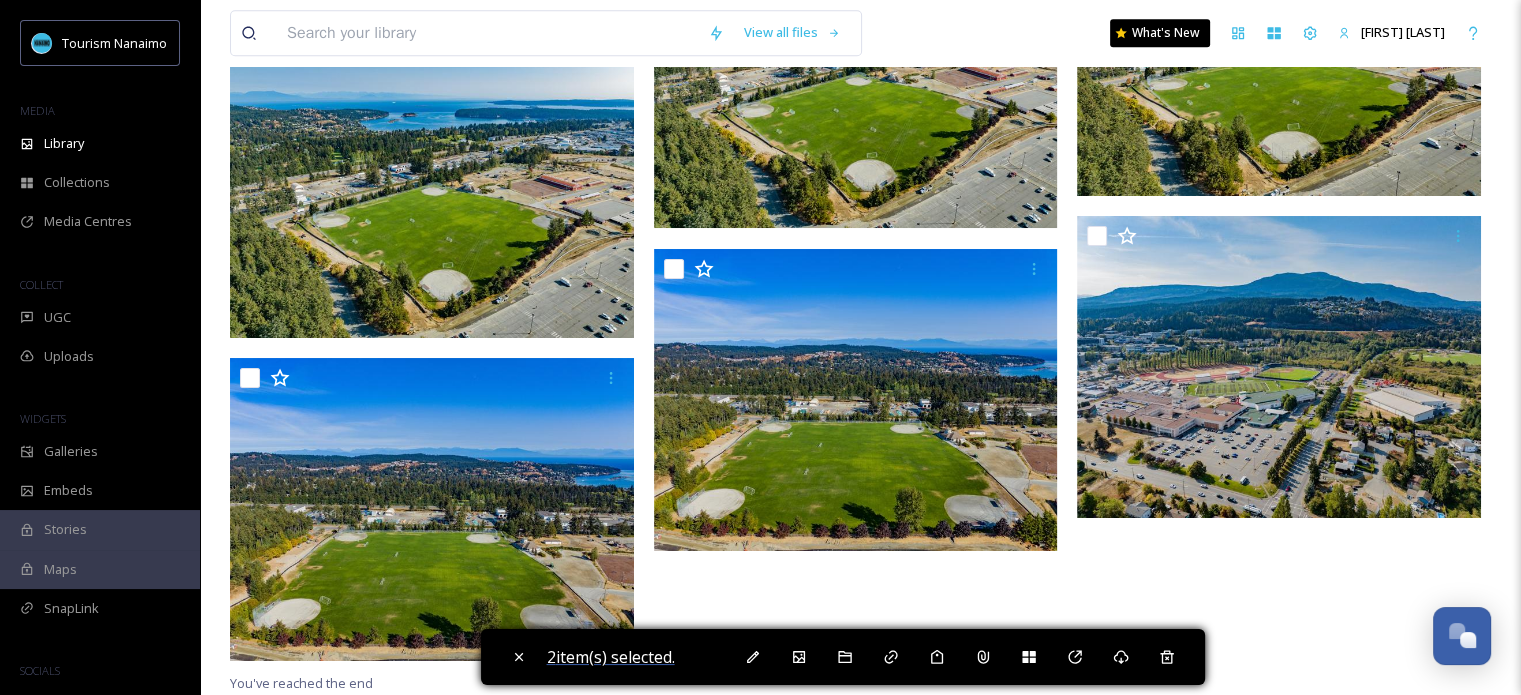 click on "2  item(s) selected." at bounding box center (611, 657) 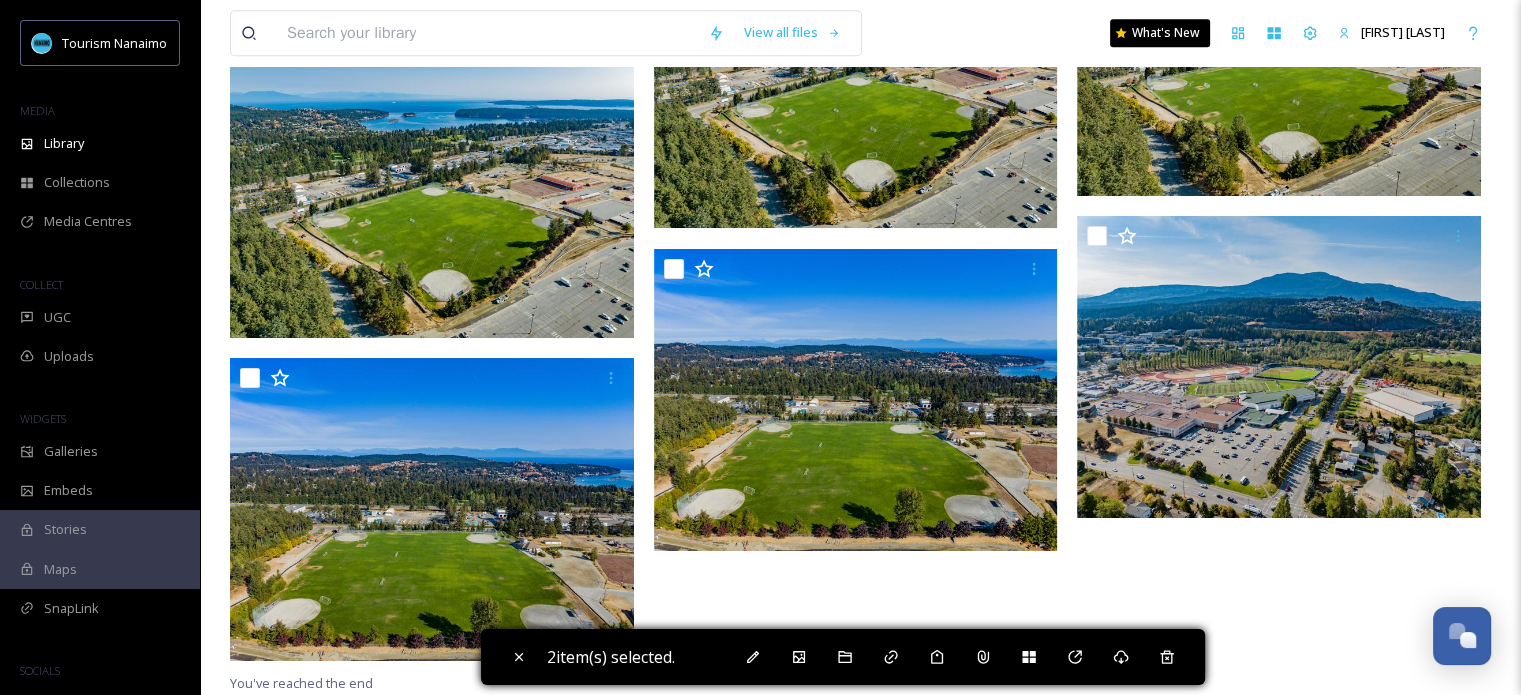 scroll, scrollTop: 33940, scrollLeft: 0, axis: vertical 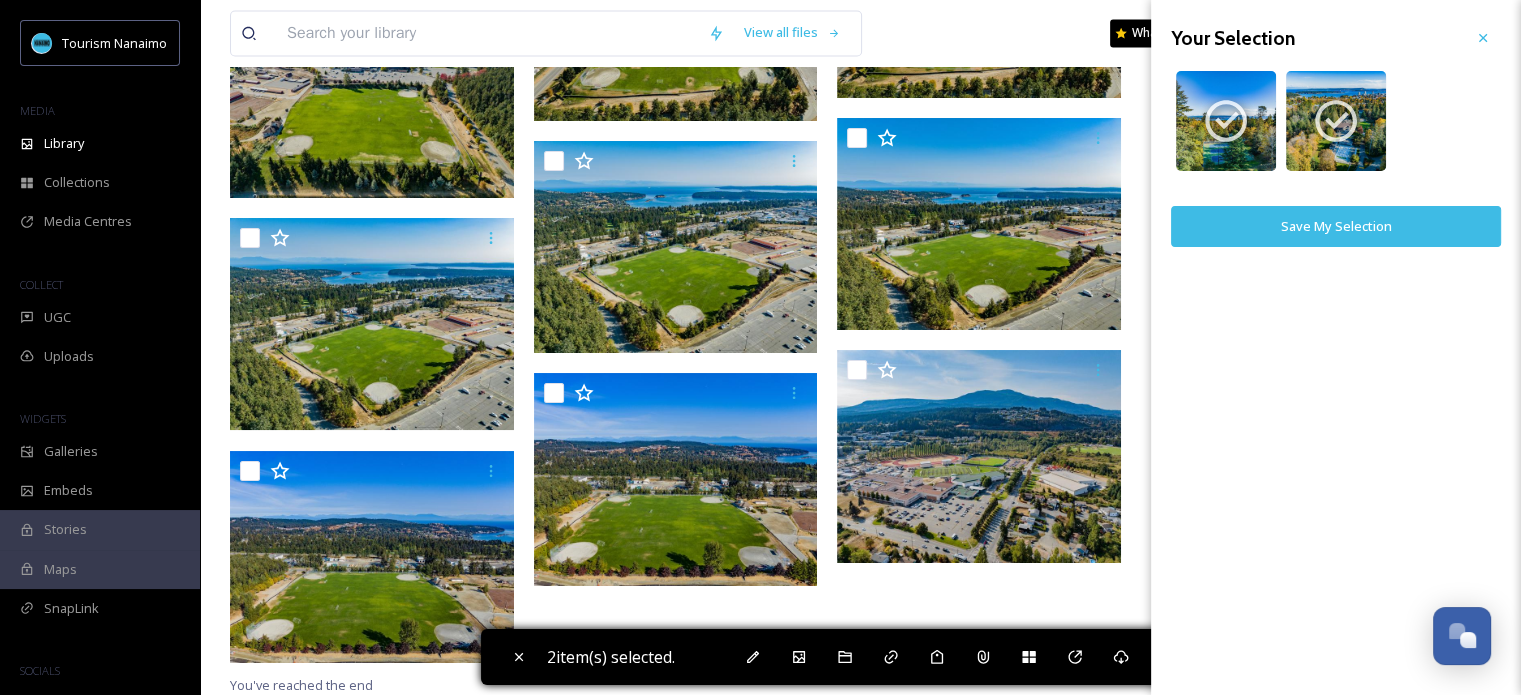click on "Save My Selection" at bounding box center [1336, 226] 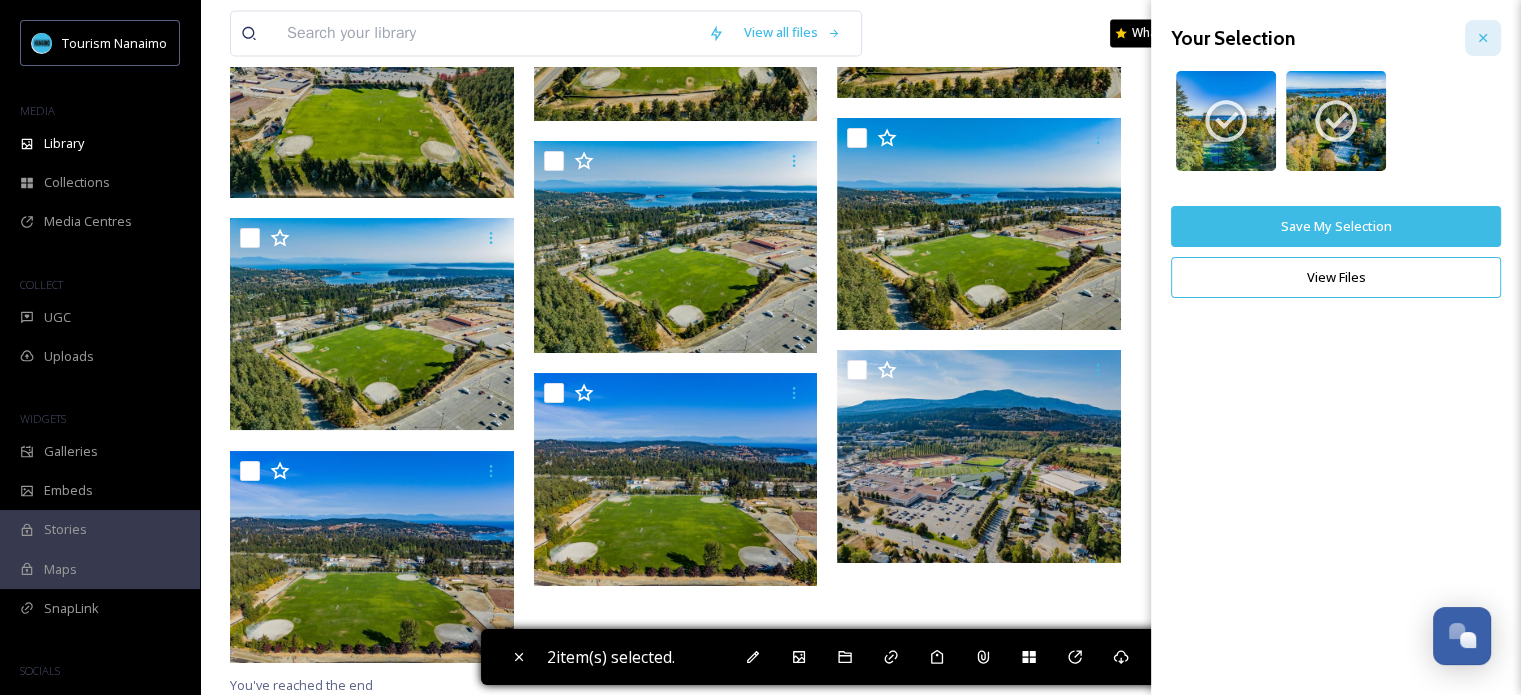 click 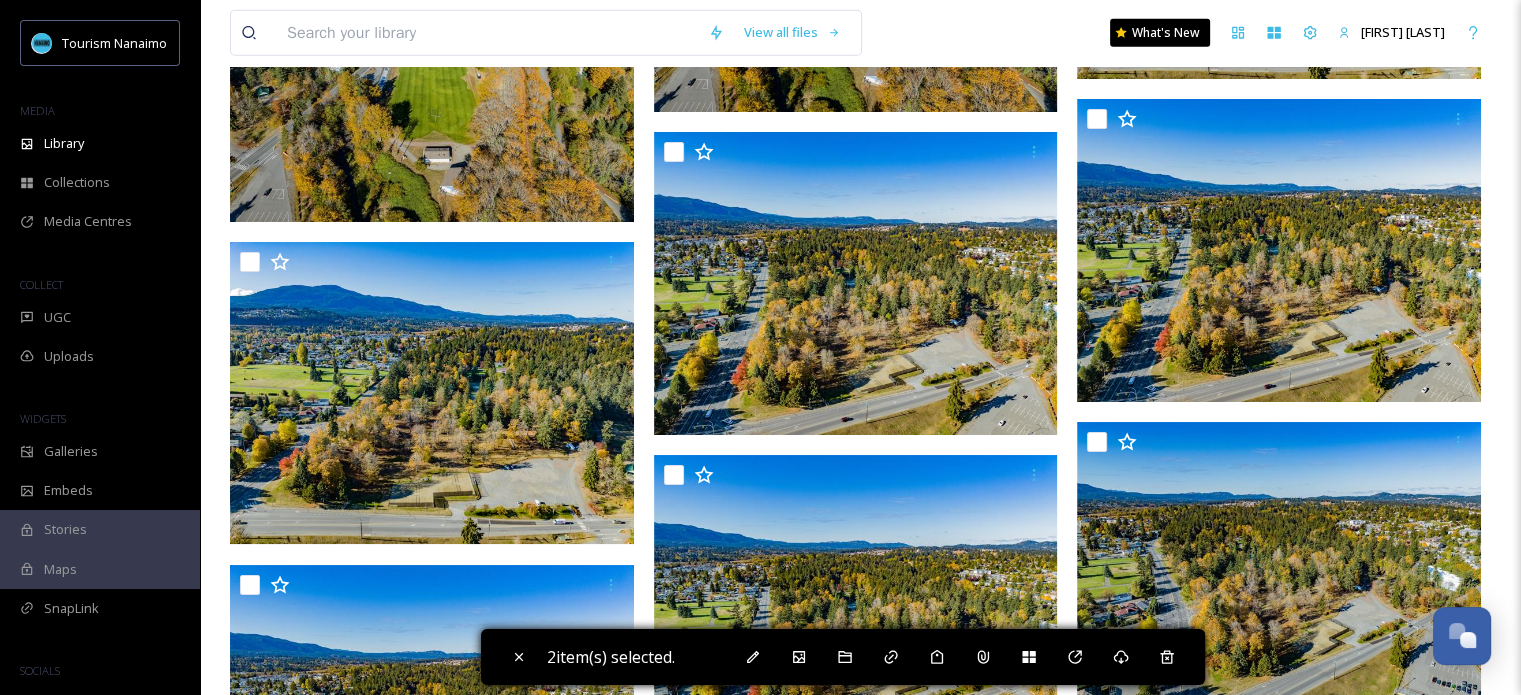 scroll, scrollTop: 35672, scrollLeft: 0, axis: vertical 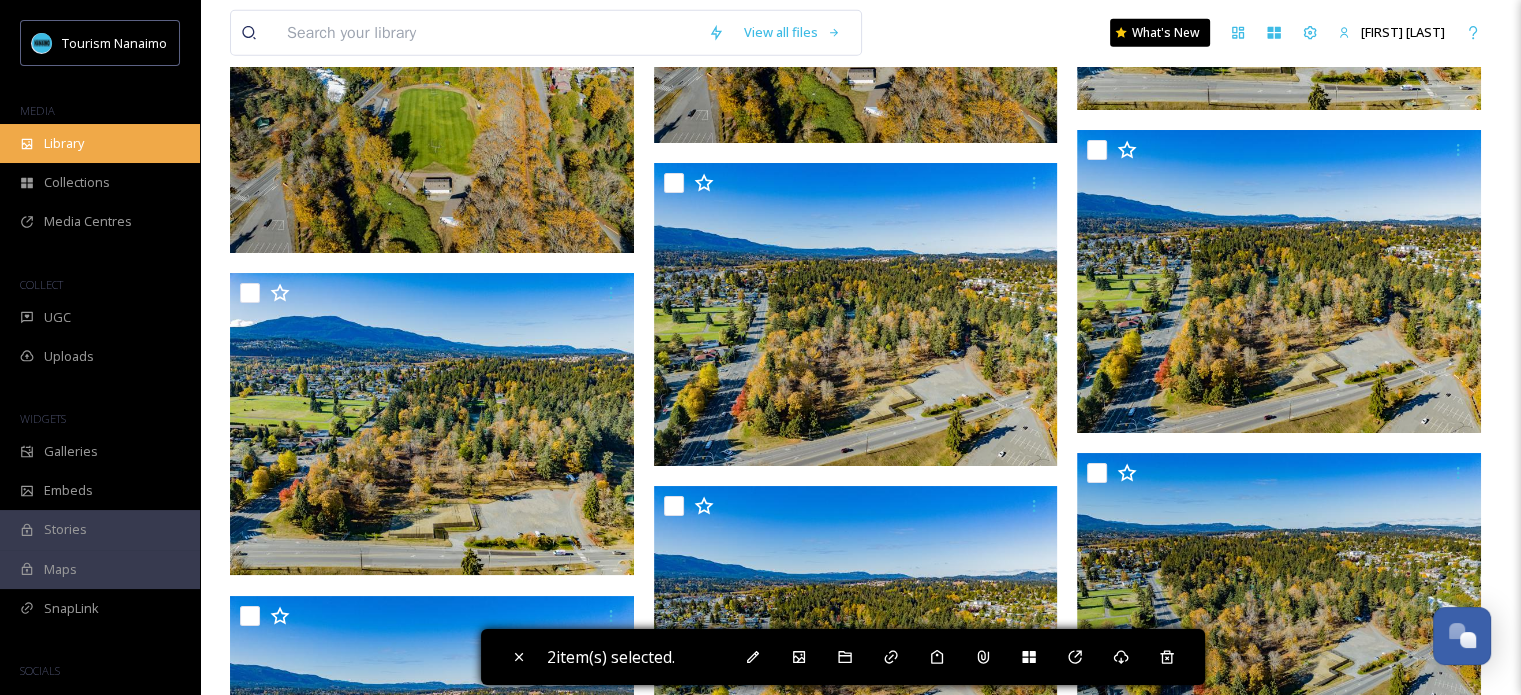 click on "Library" at bounding box center [64, 143] 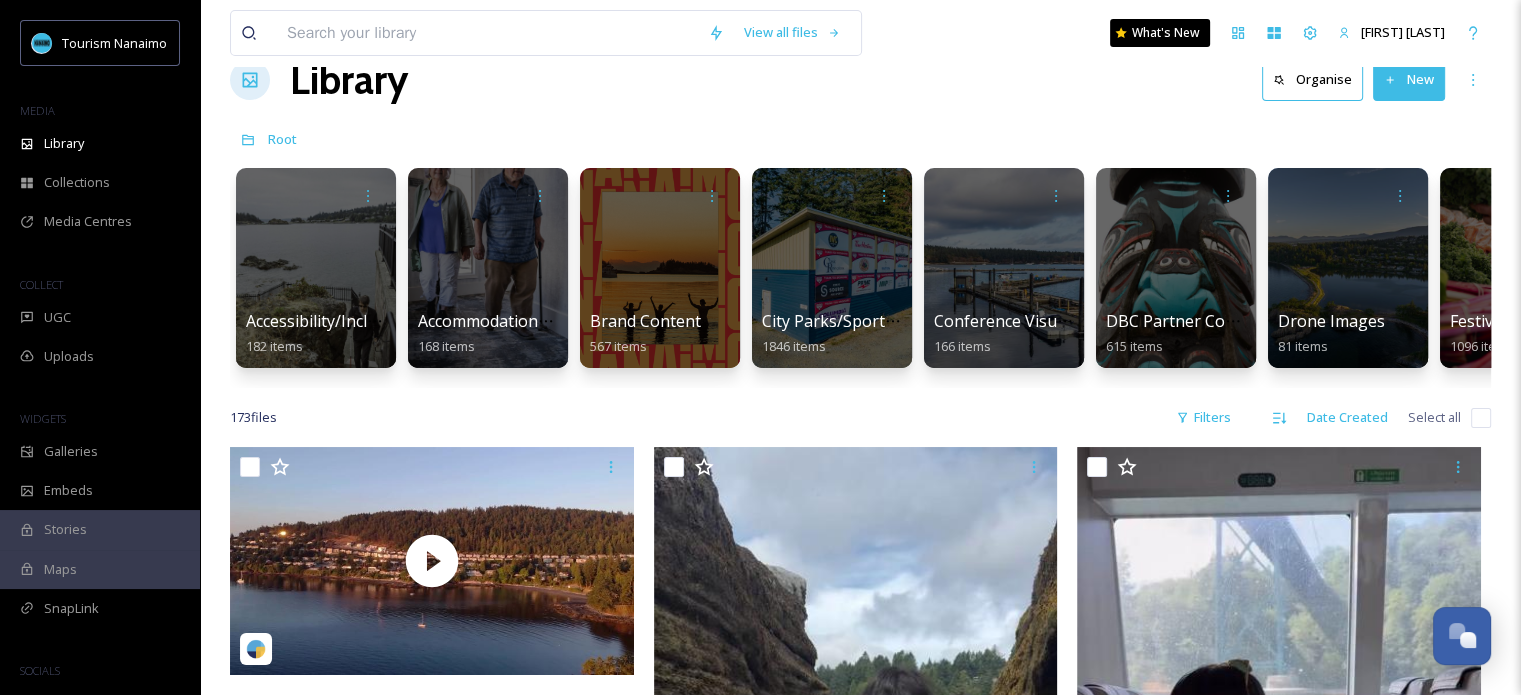 scroll, scrollTop: 44, scrollLeft: 0, axis: vertical 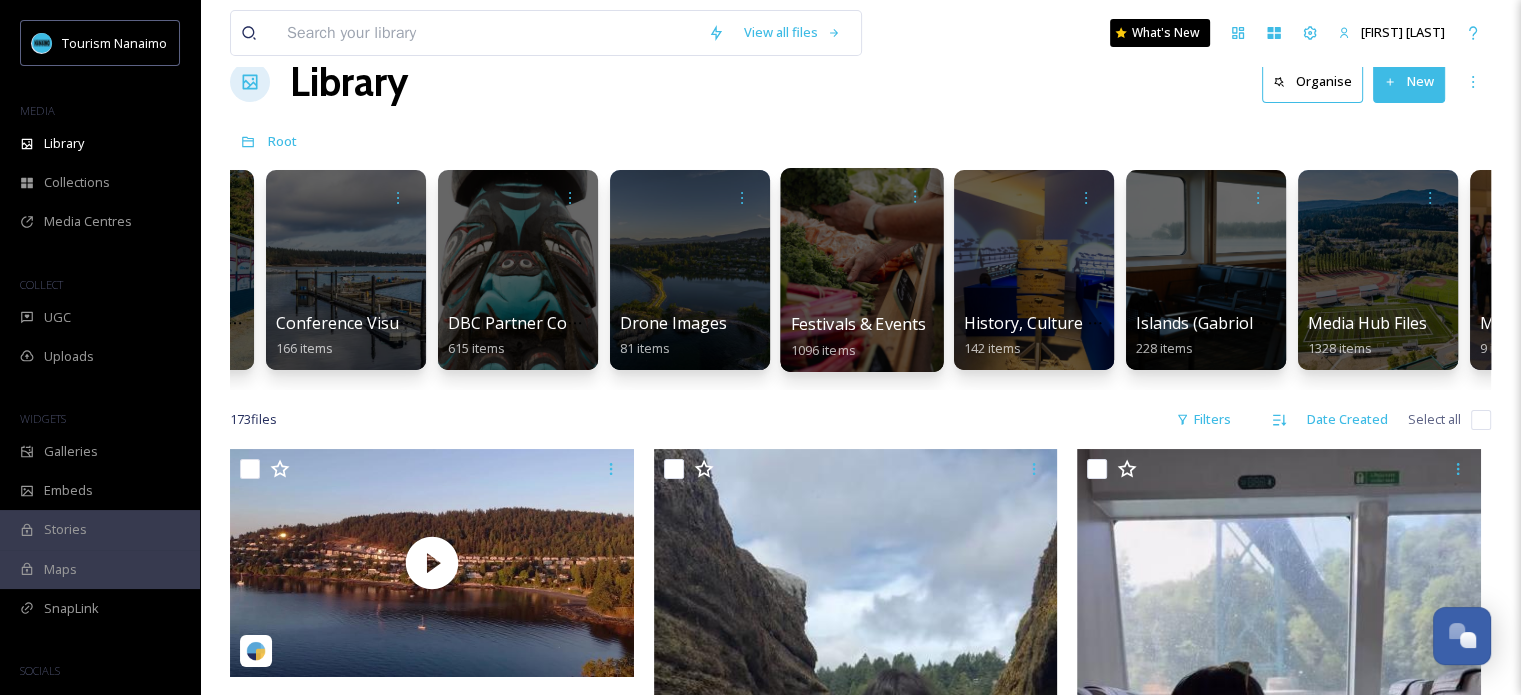 click at bounding box center [861, 270] 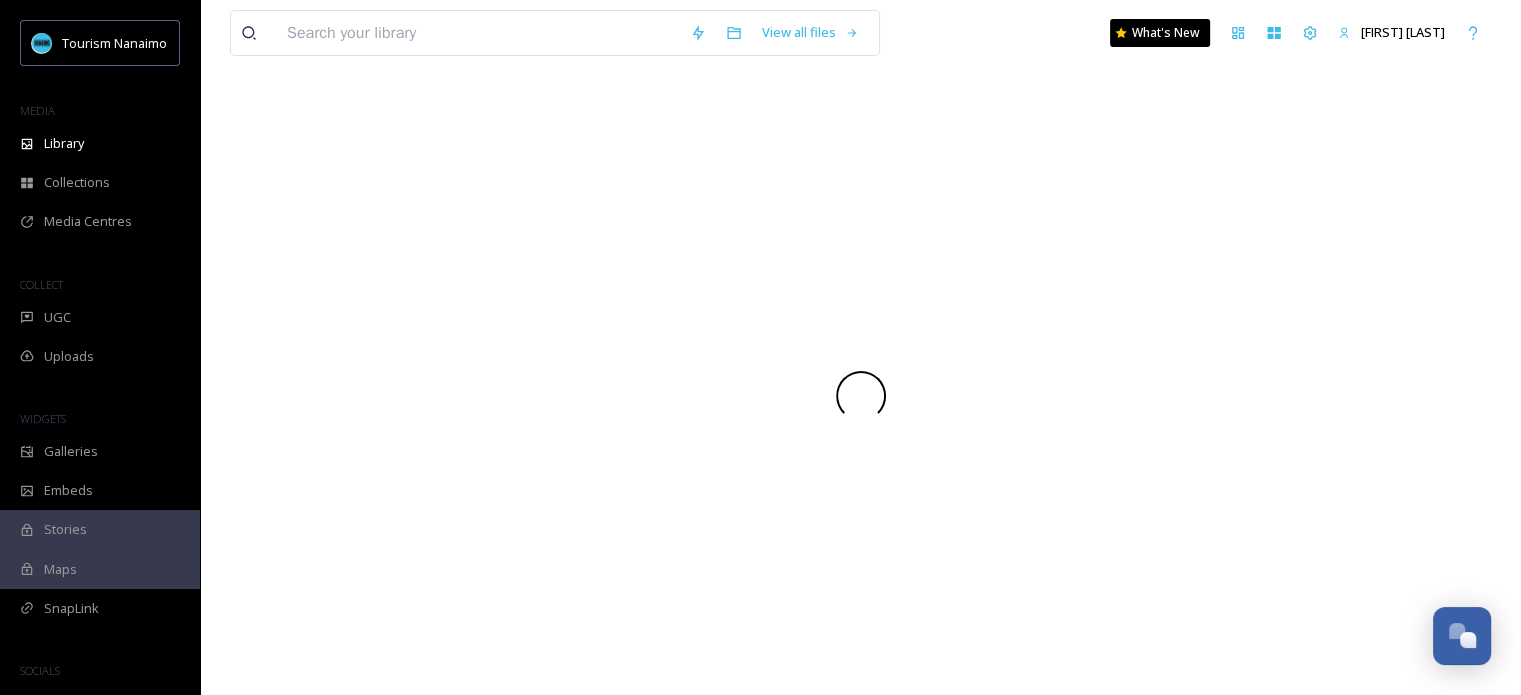 scroll, scrollTop: 0, scrollLeft: 0, axis: both 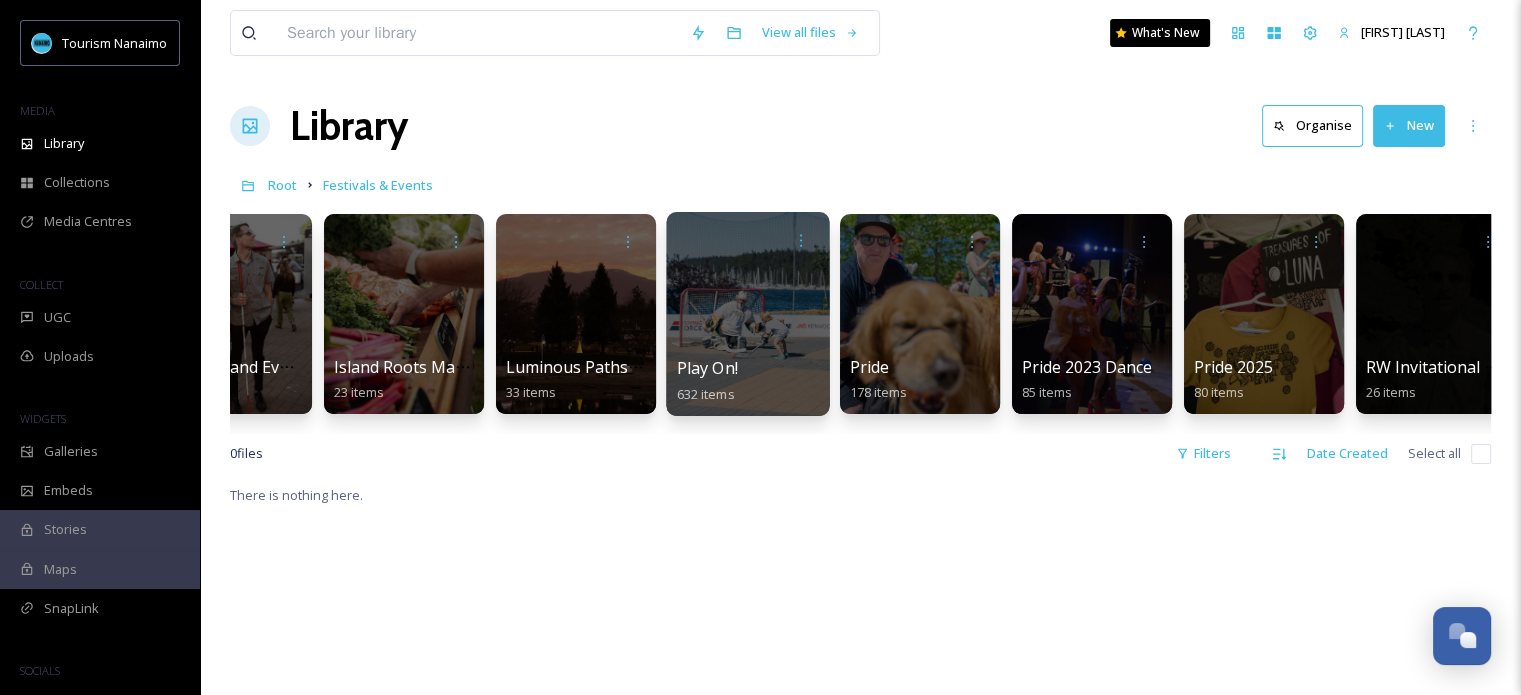 click at bounding box center [747, 314] 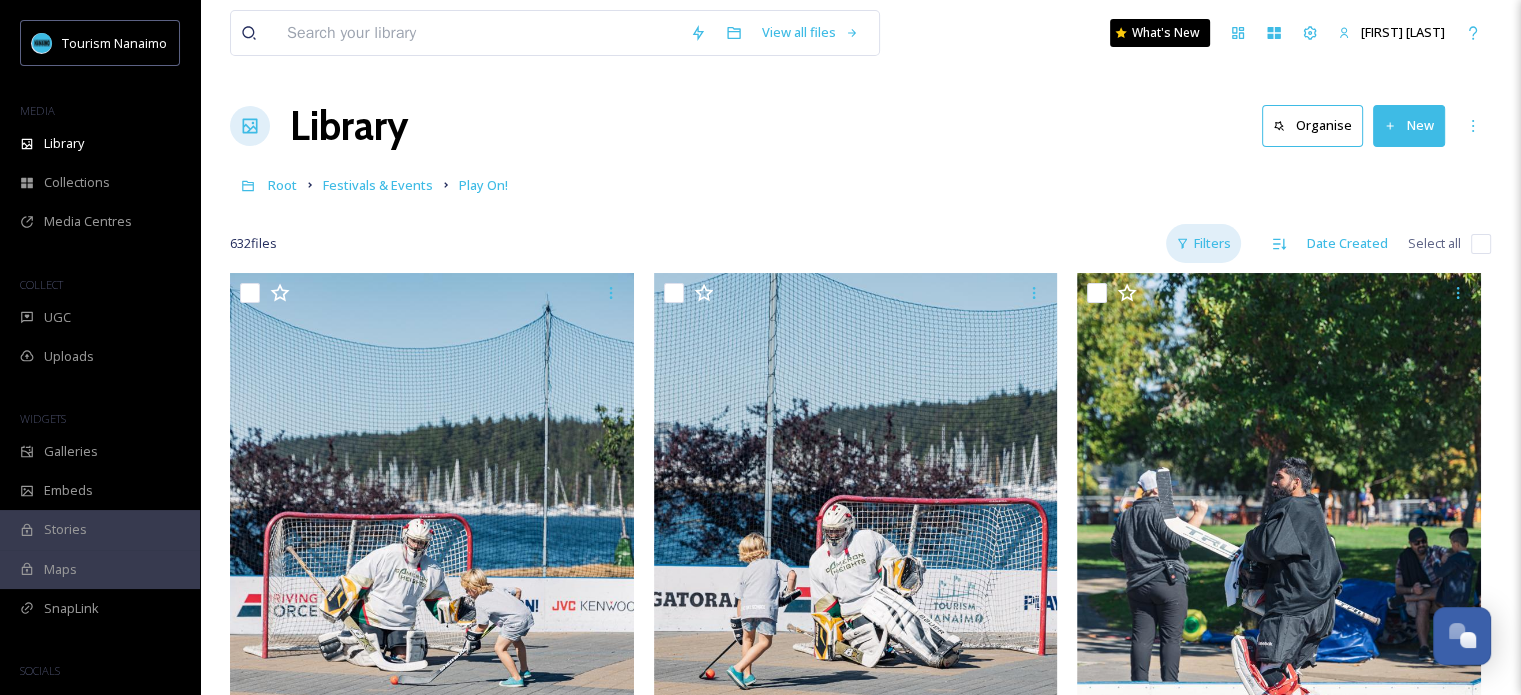 click on "Filters" at bounding box center (1203, 243) 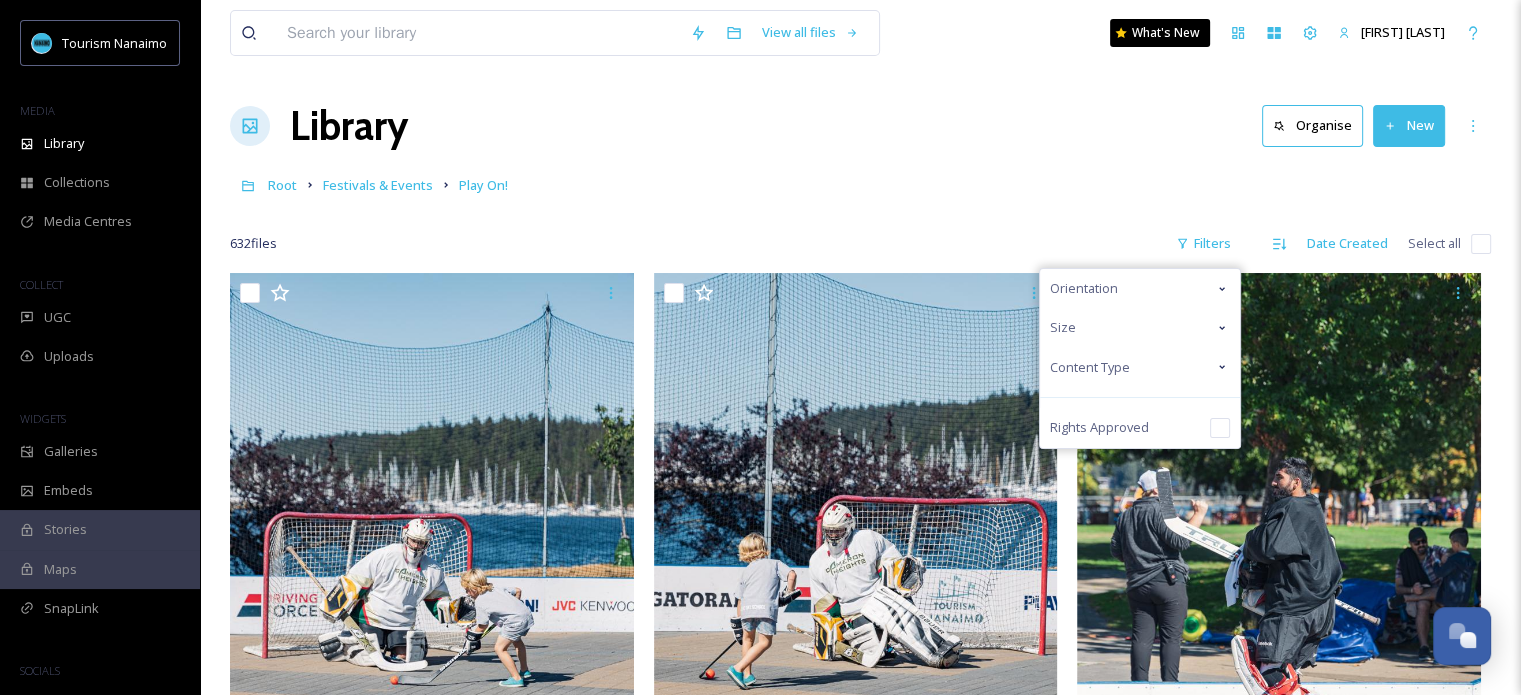 click on "Orientation" at bounding box center (1140, 288) 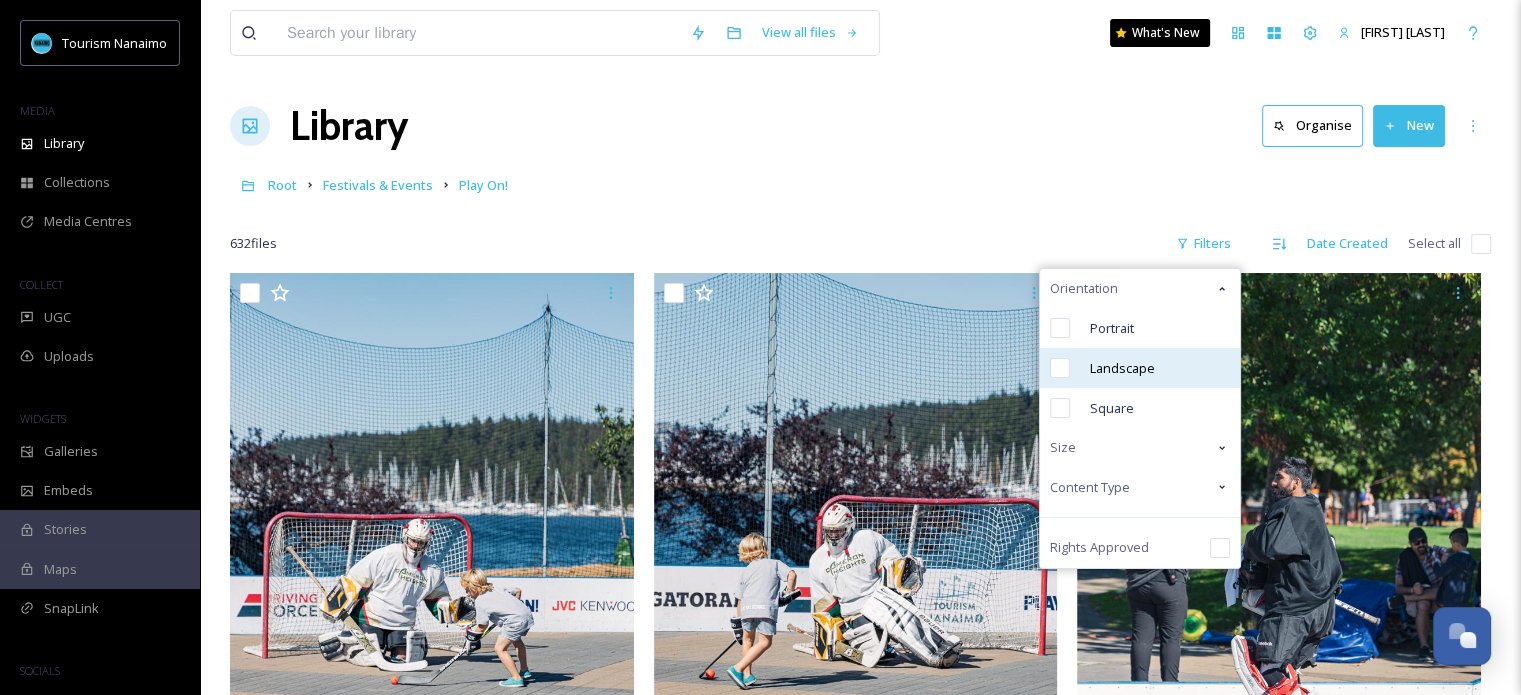 click on "Landscape" at bounding box center [1122, 368] 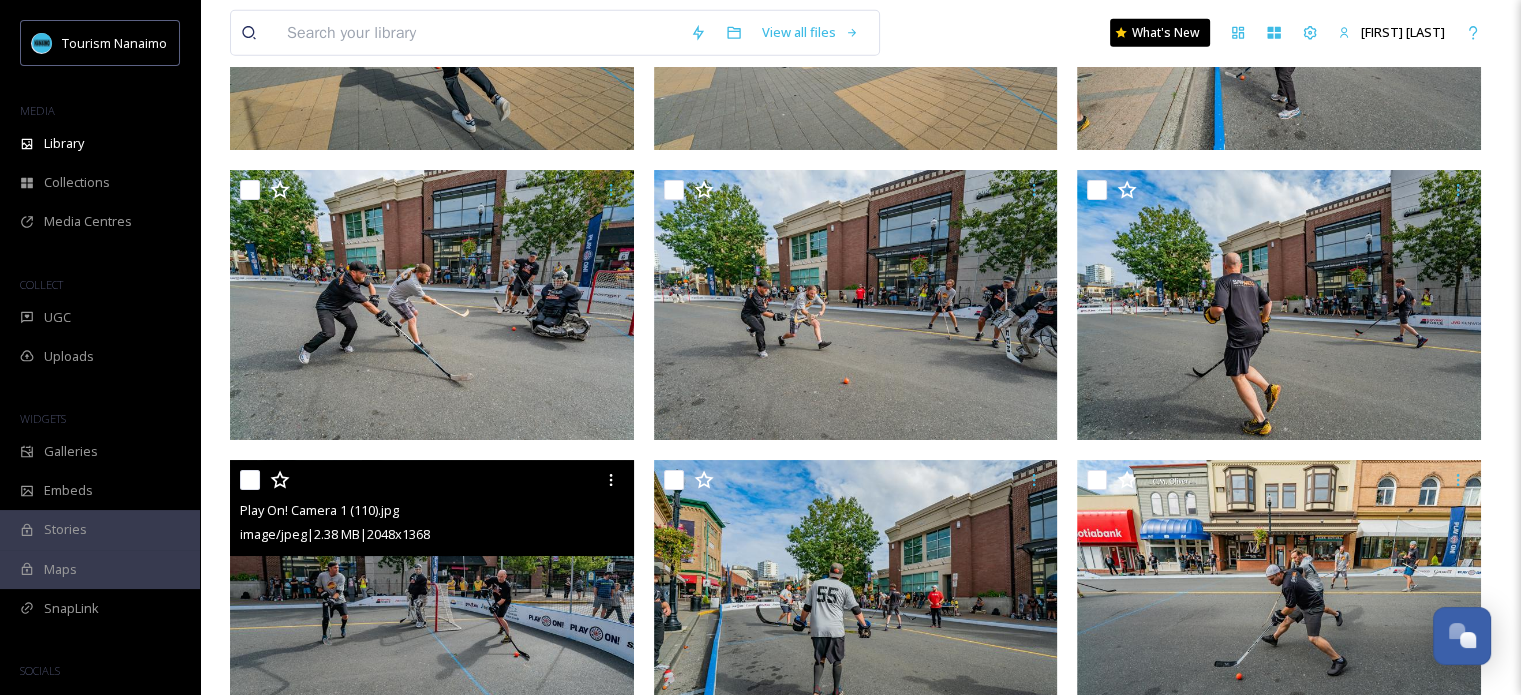 scroll, scrollTop: 28443, scrollLeft: 0, axis: vertical 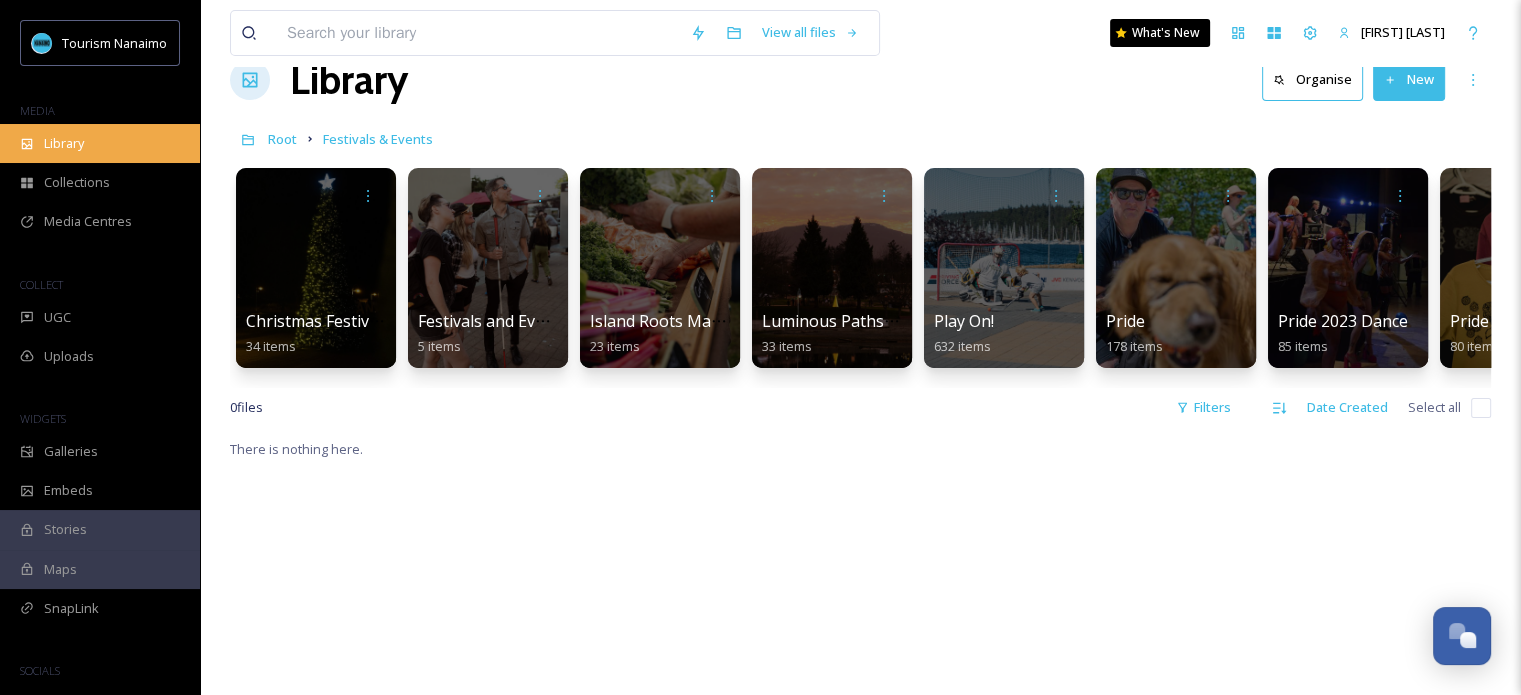 click on "Library" at bounding box center [100, 143] 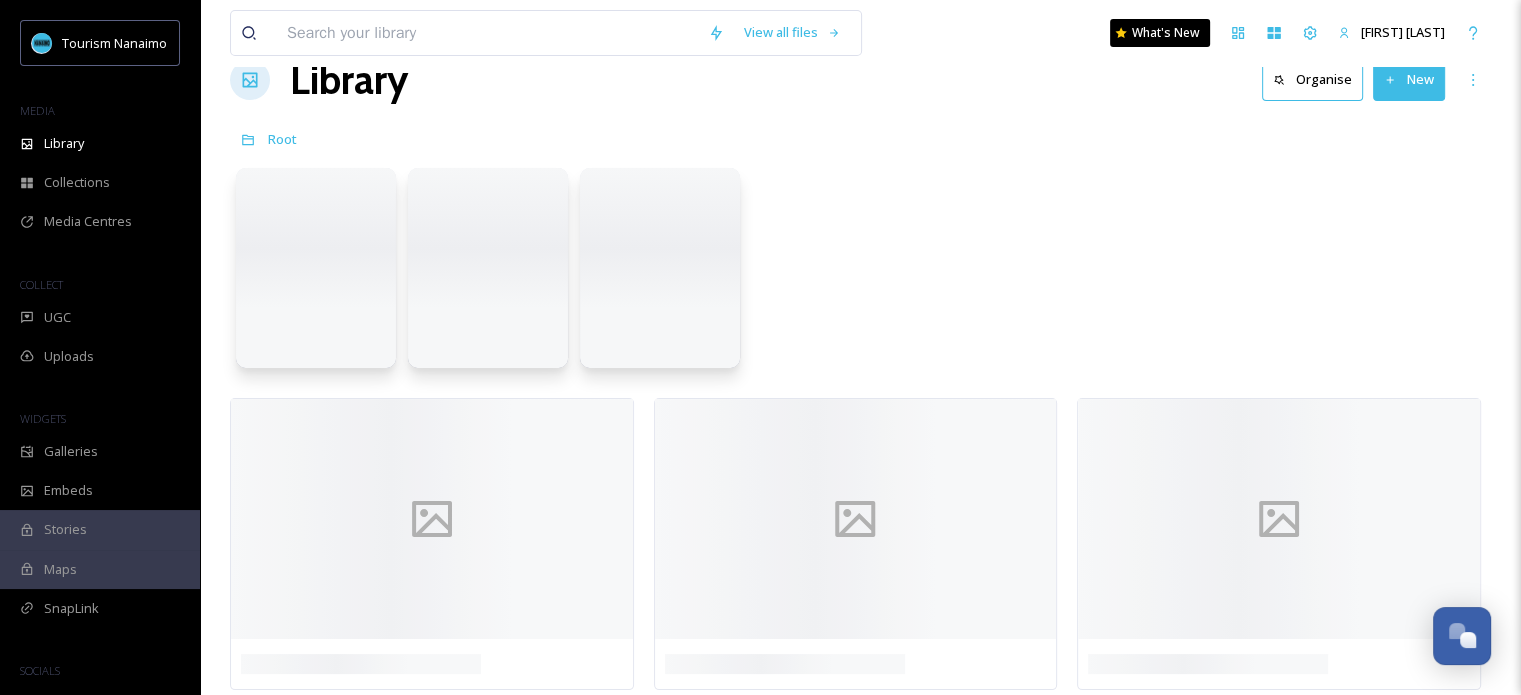 scroll, scrollTop: 0, scrollLeft: 0, axis: both 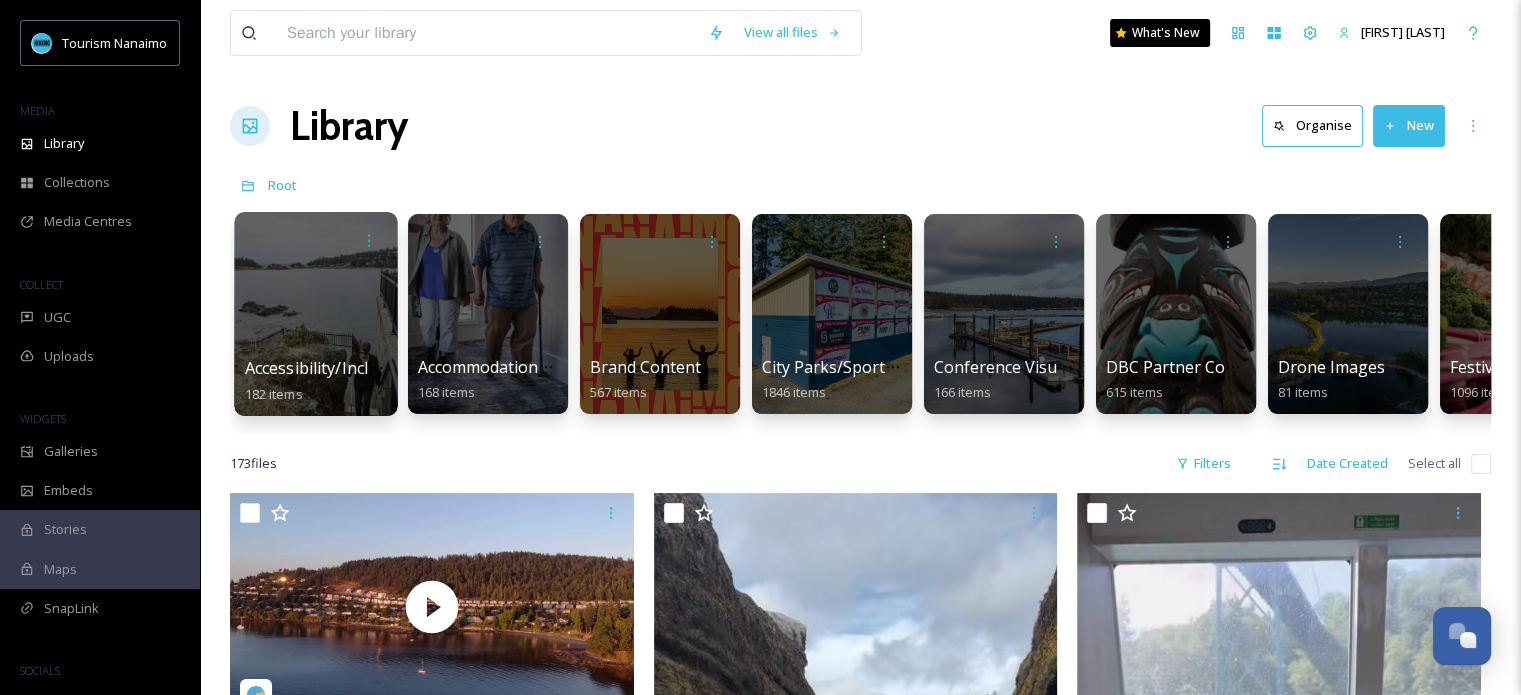 click at bounding box center [315, 314] 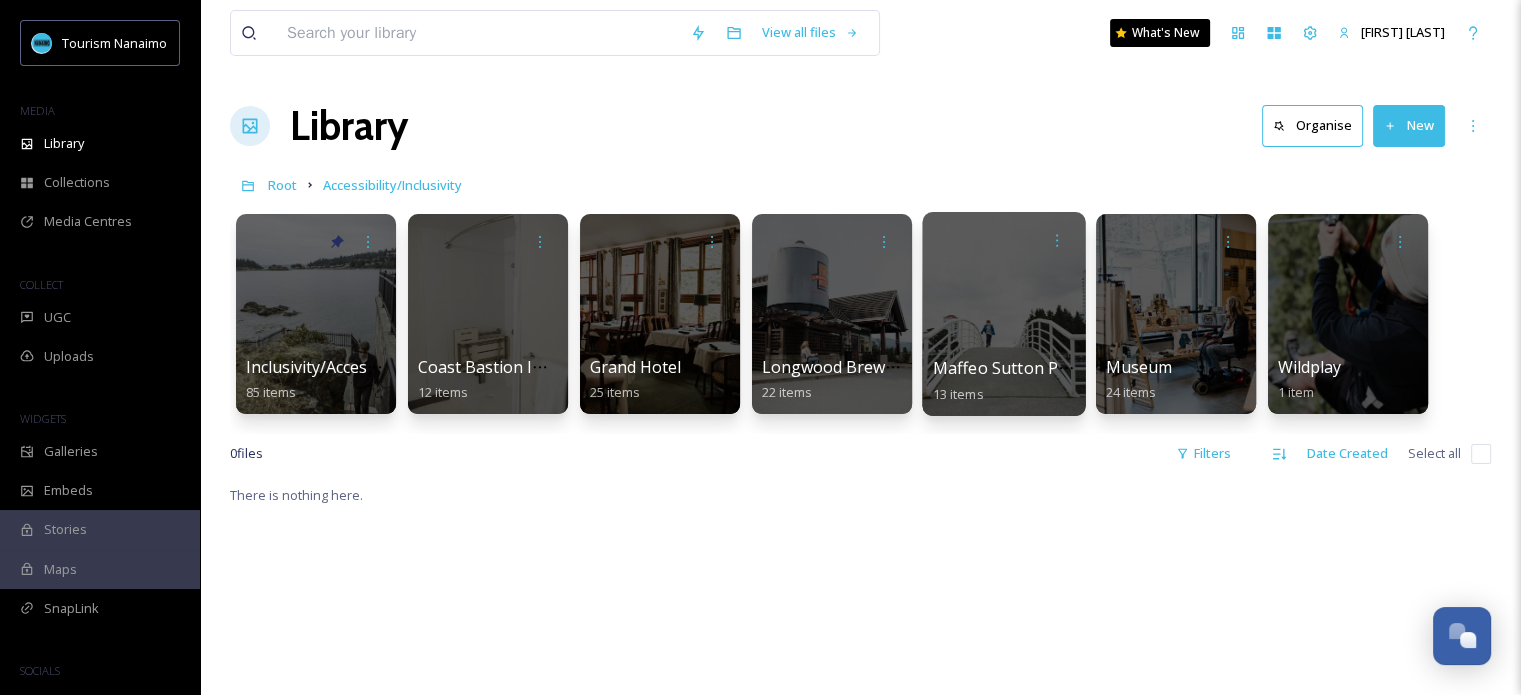 click at bounding box center (1003, 314) 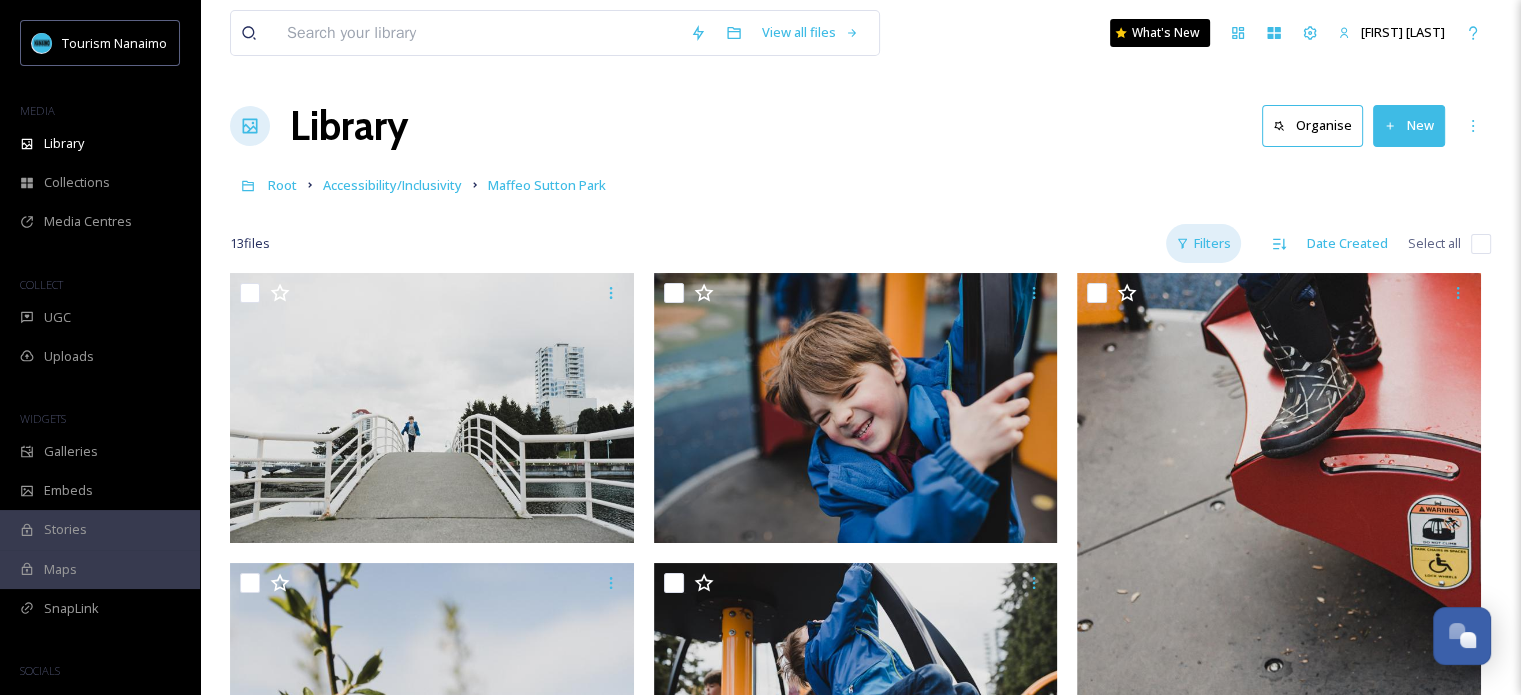 click on "Filters" at bounding box center (1203, 243) 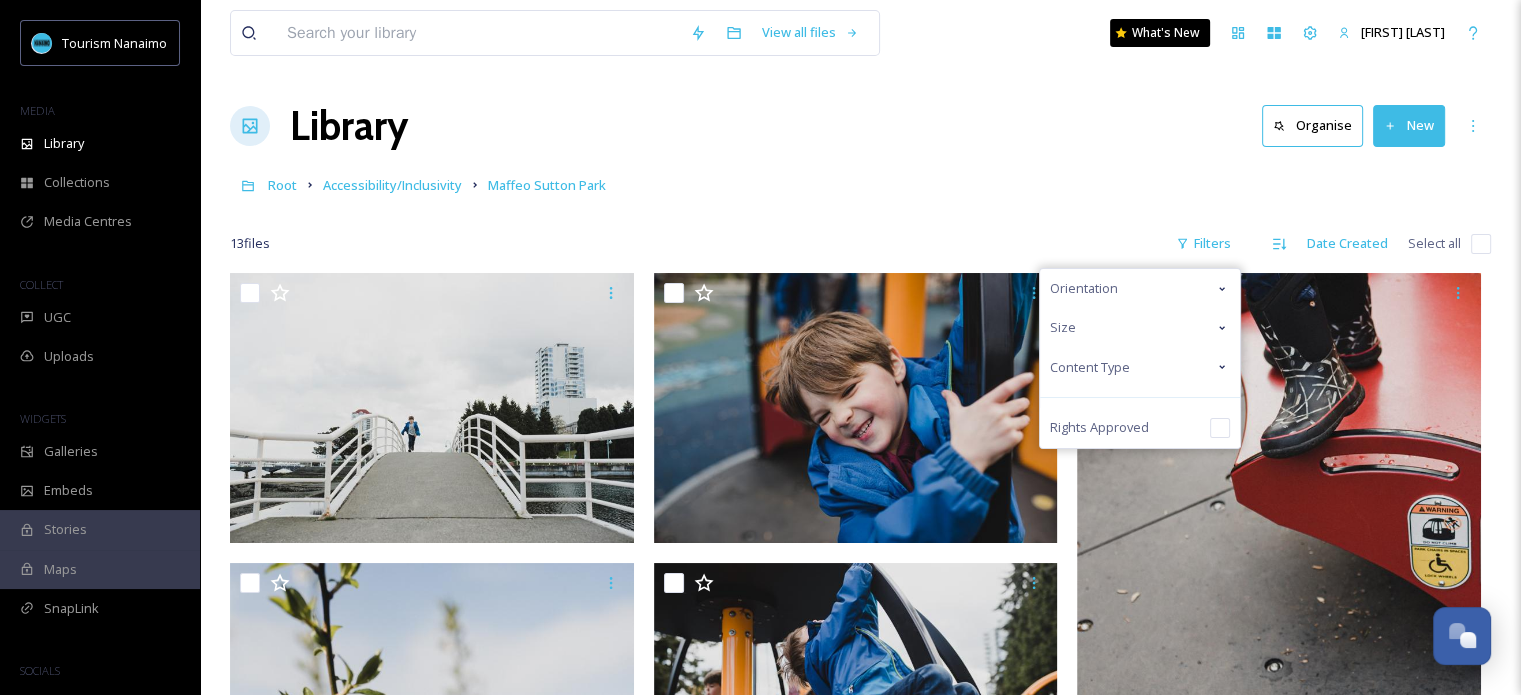click on "Orientation" at bounding box center (1140, 288) 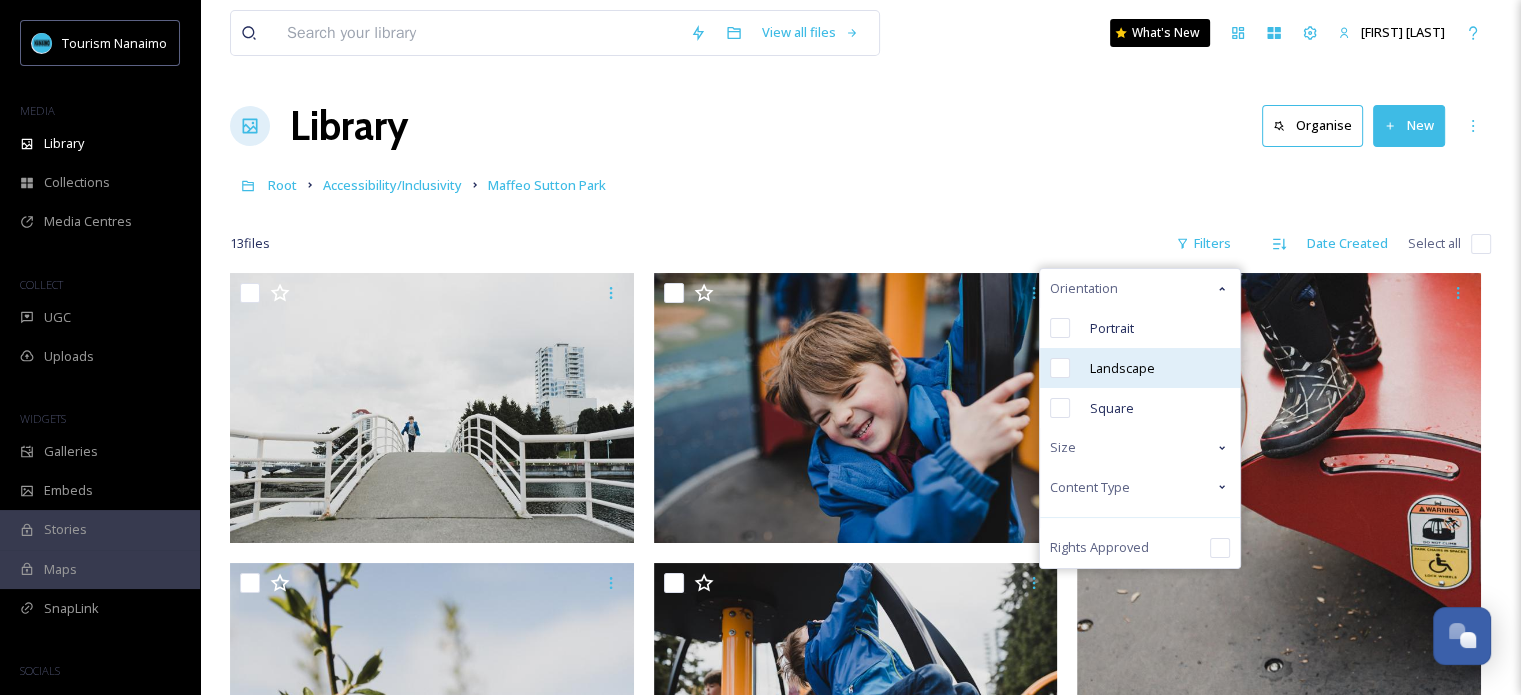click on "Landscape" at bounding box center (1122, 368) 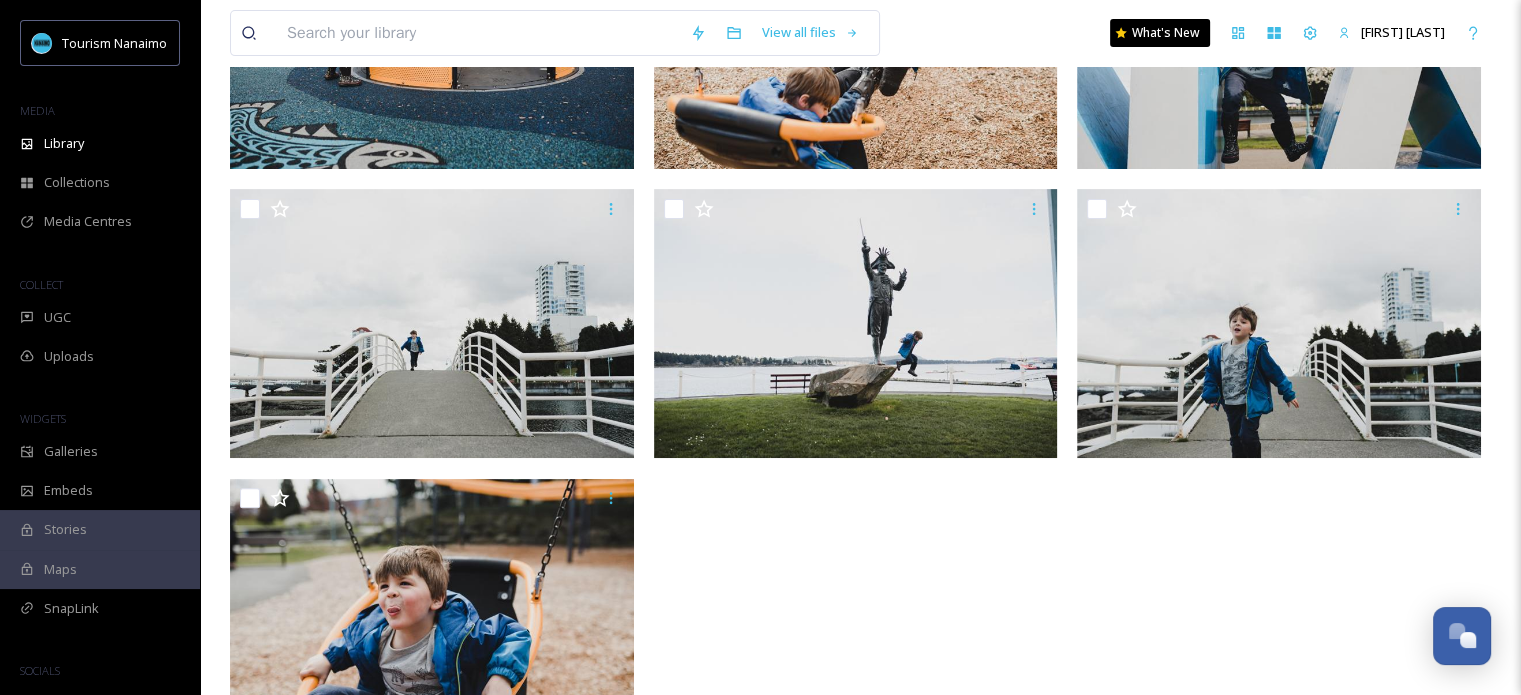 scroll, scrollTop: 686, scrollLeft: 0, axis: vertical 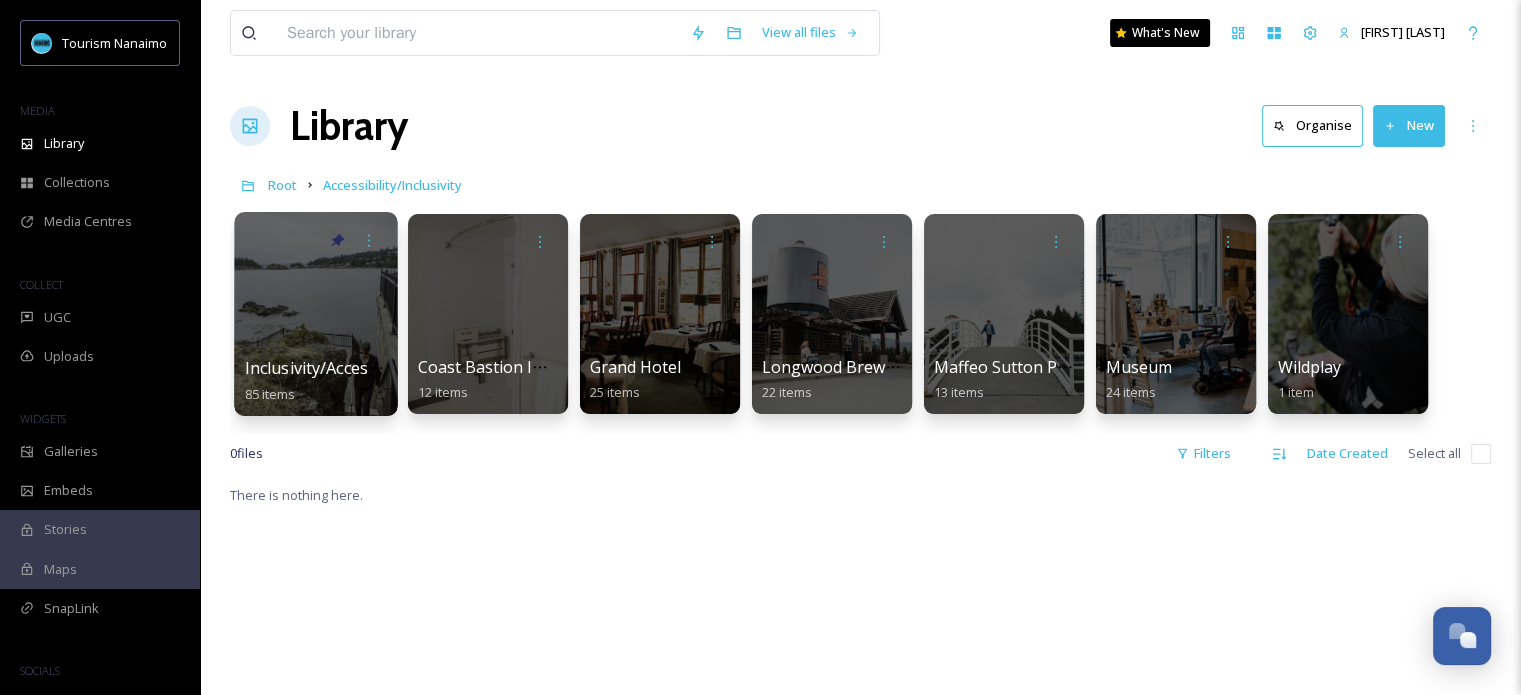 click at bounding box center [315, 314] 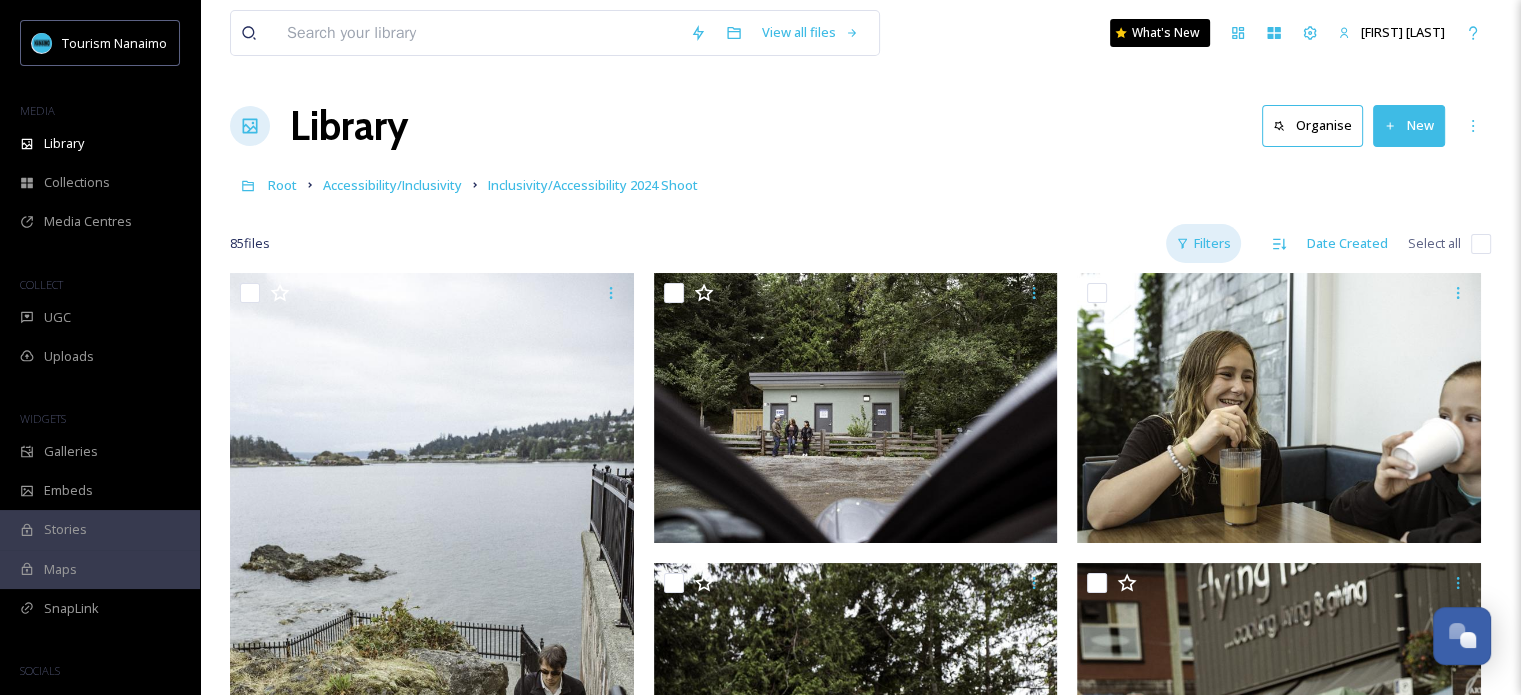 click on "Filters" at bounding box center [1203, 243] 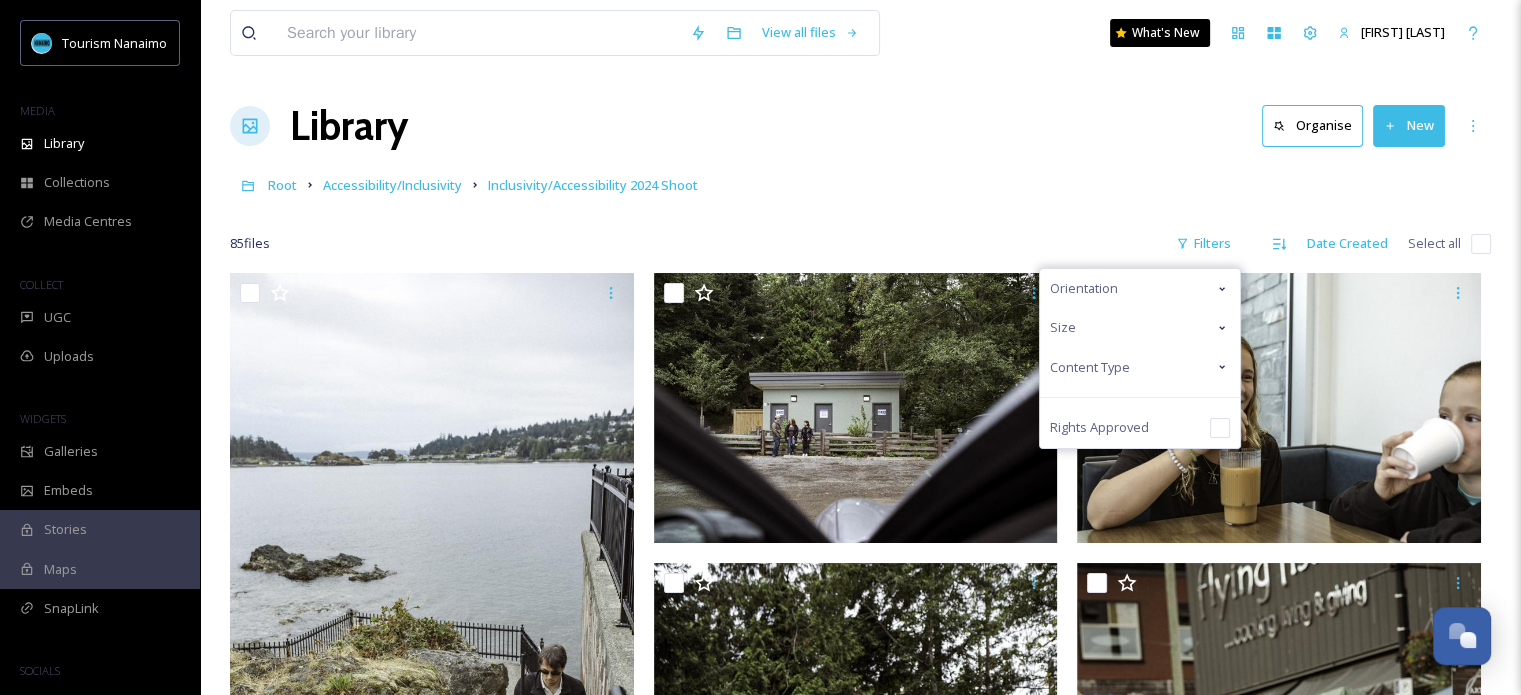 click on "Size" at bounding box center [1140, 327] 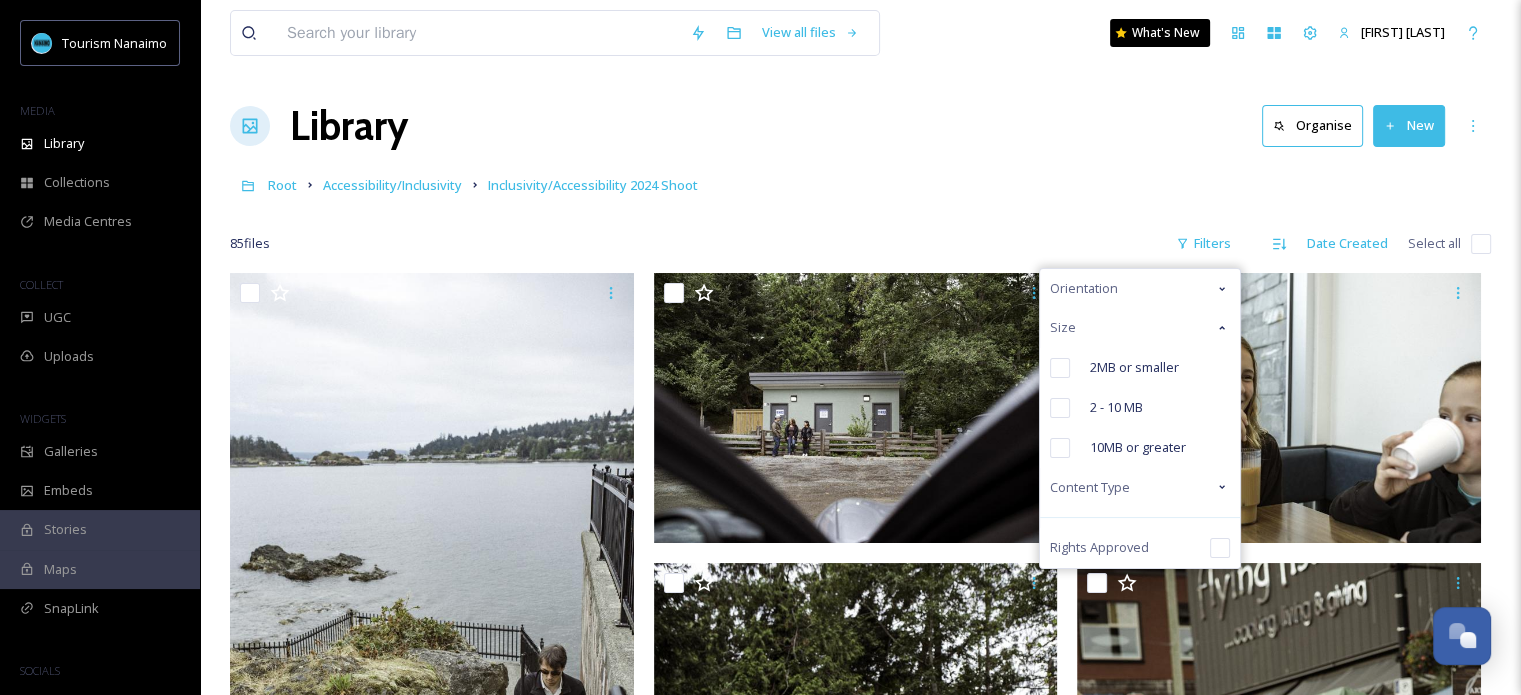 click on "Orientation" at bounding box center [1084, 288] 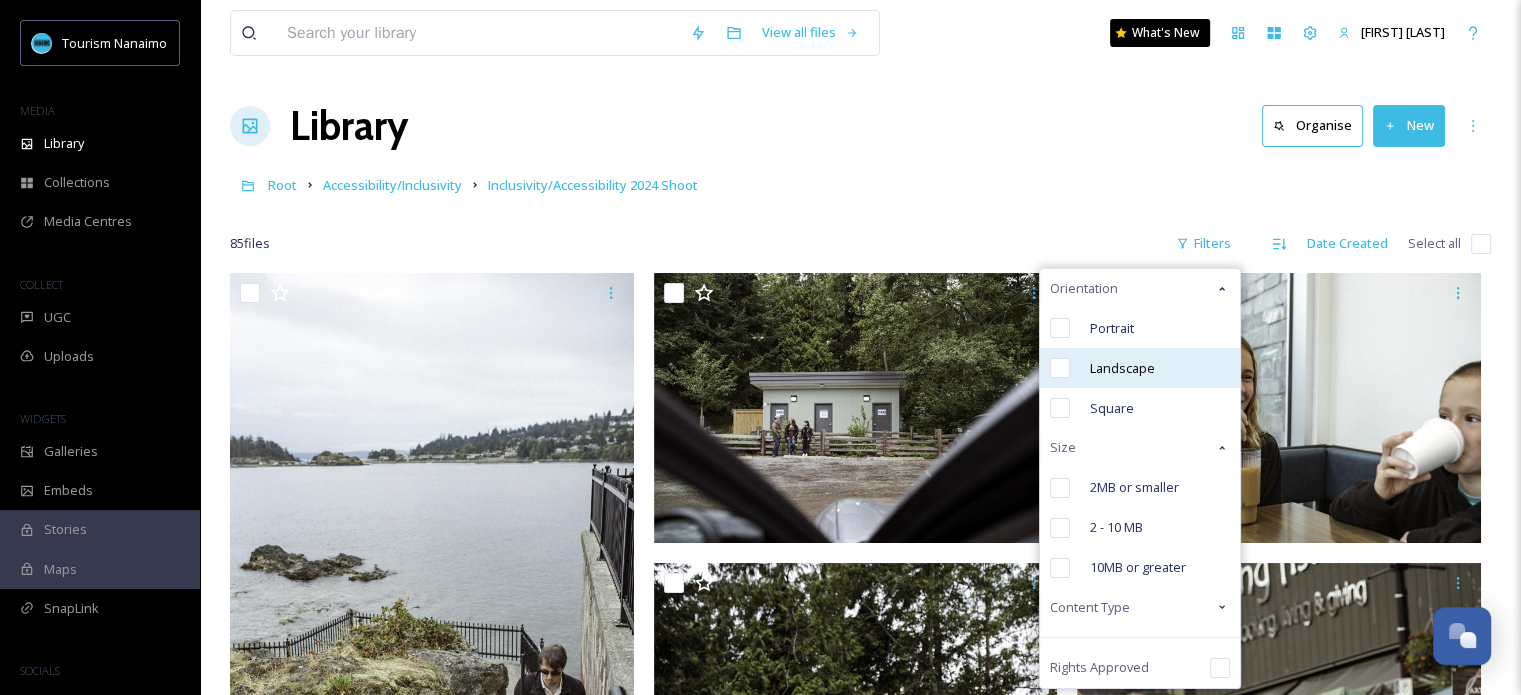 click on "Landscape" at bounding box center [1122, 368] 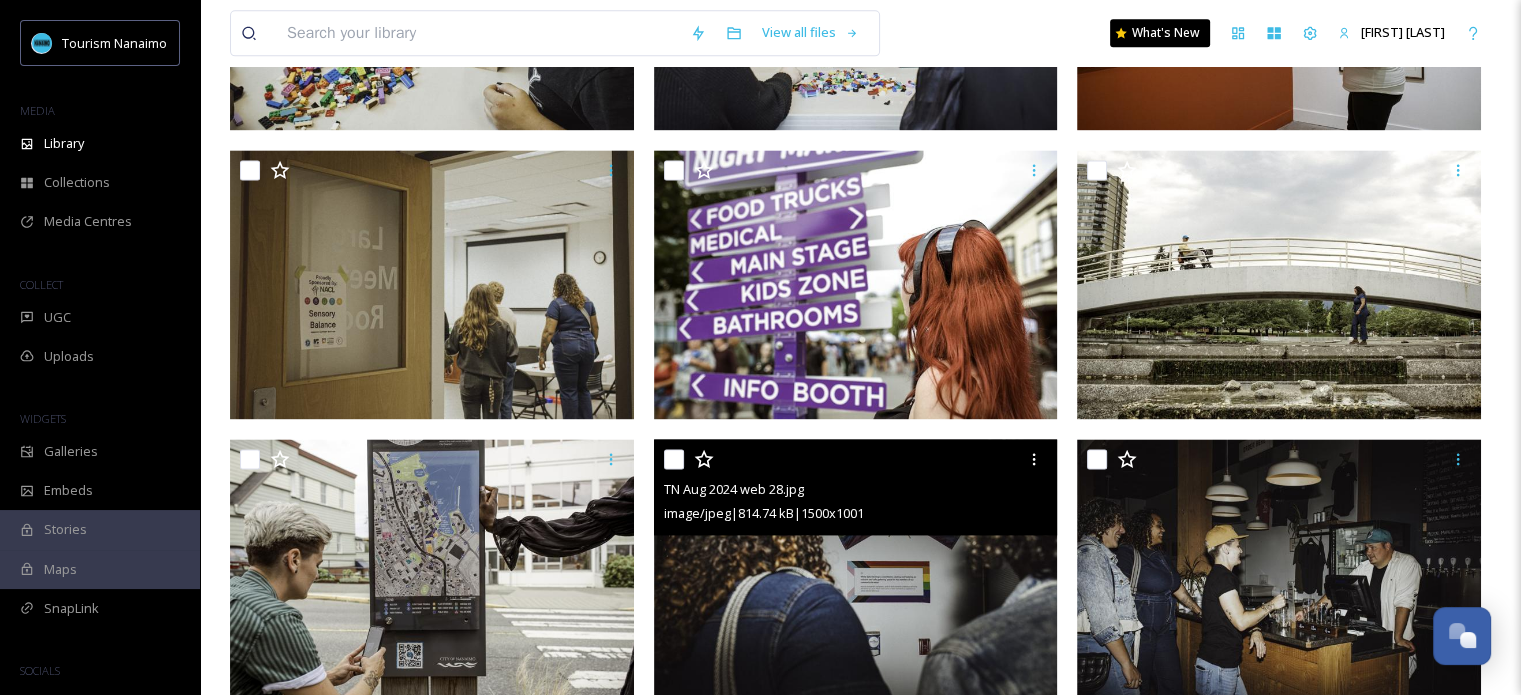 scroll, scrollTop: 2728, scrollLeft: 0, axis: vertical 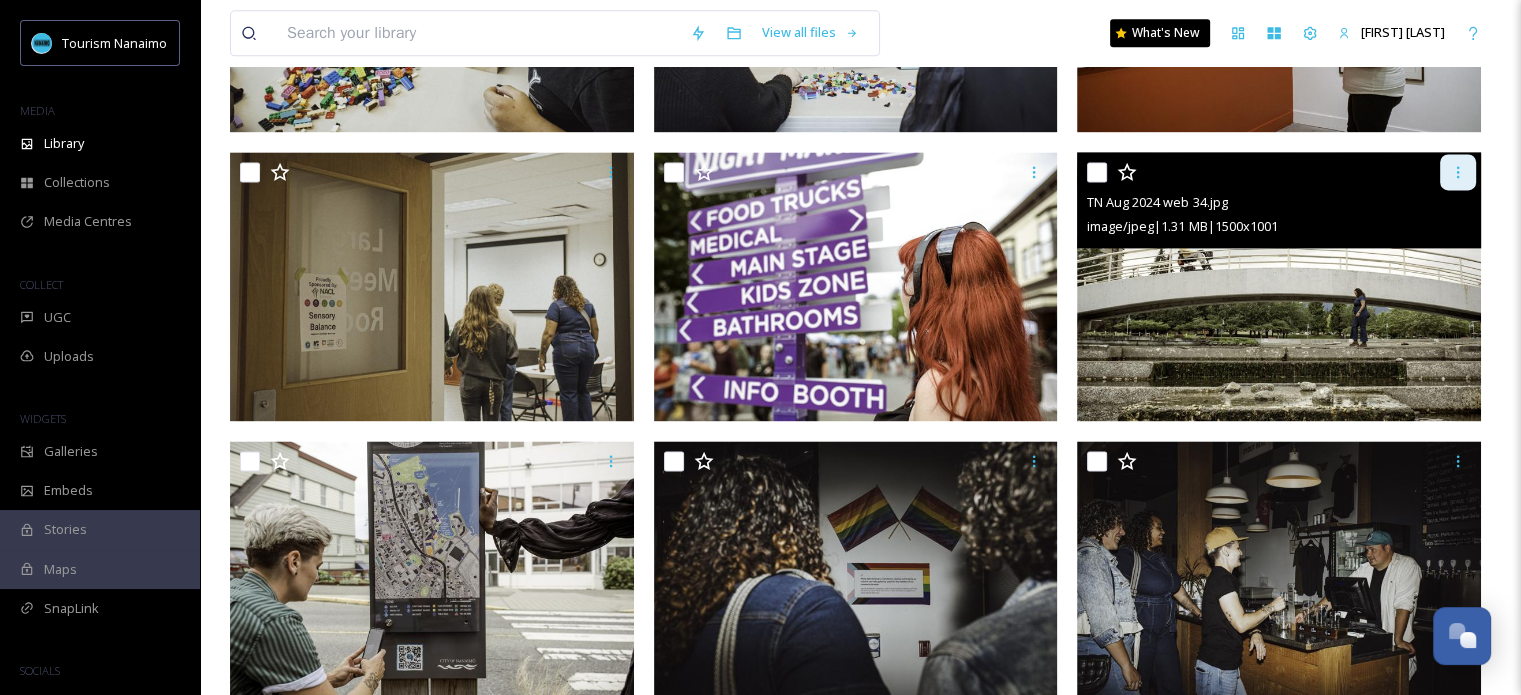 click at bounding box center [1458, 172] 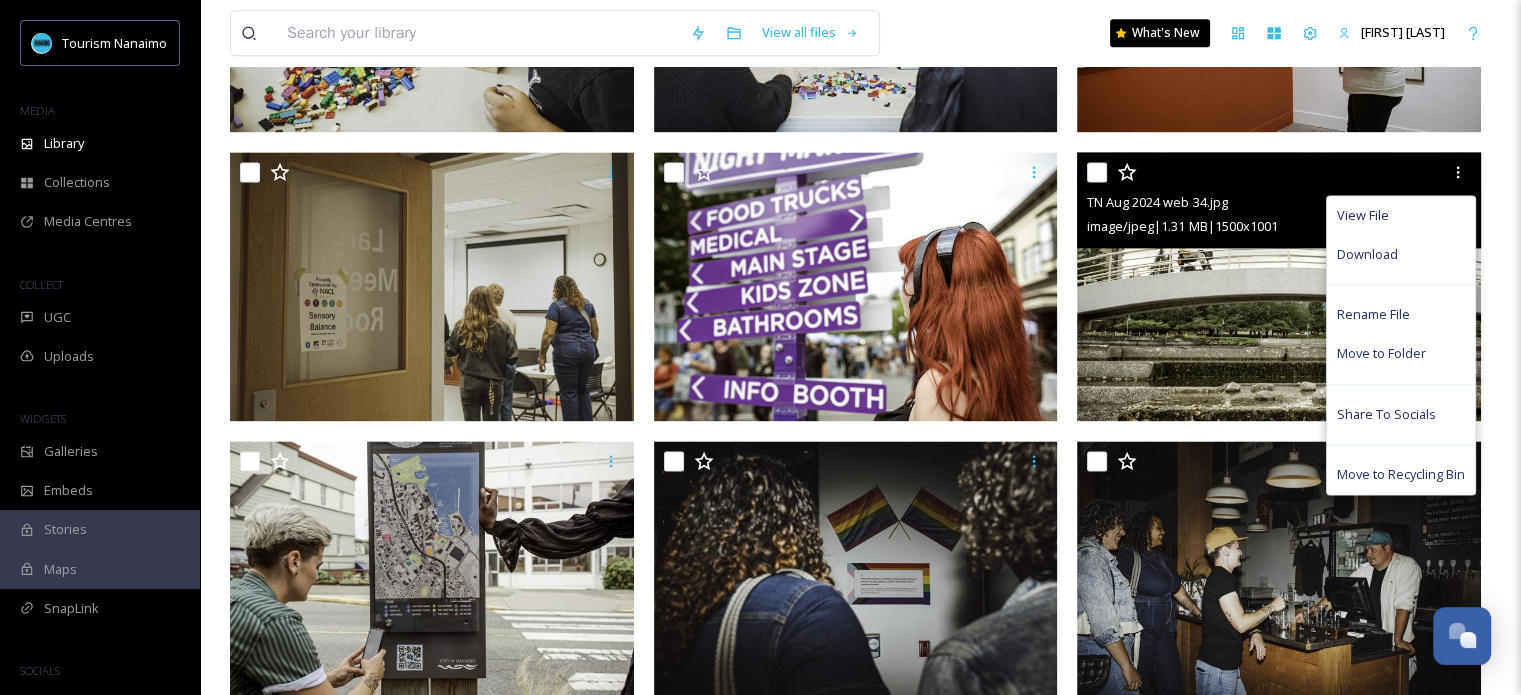 click at bounding box center [1097, 172] 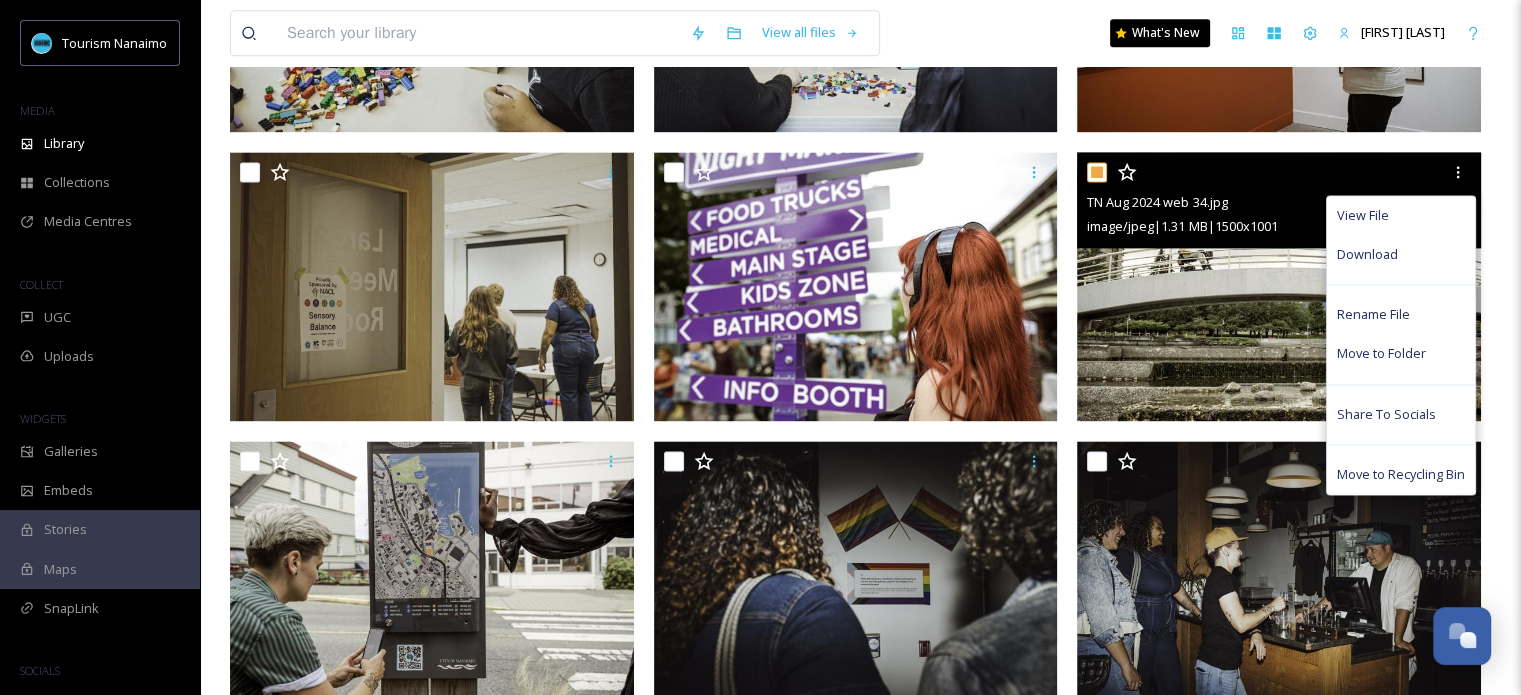 checkbox on "true" 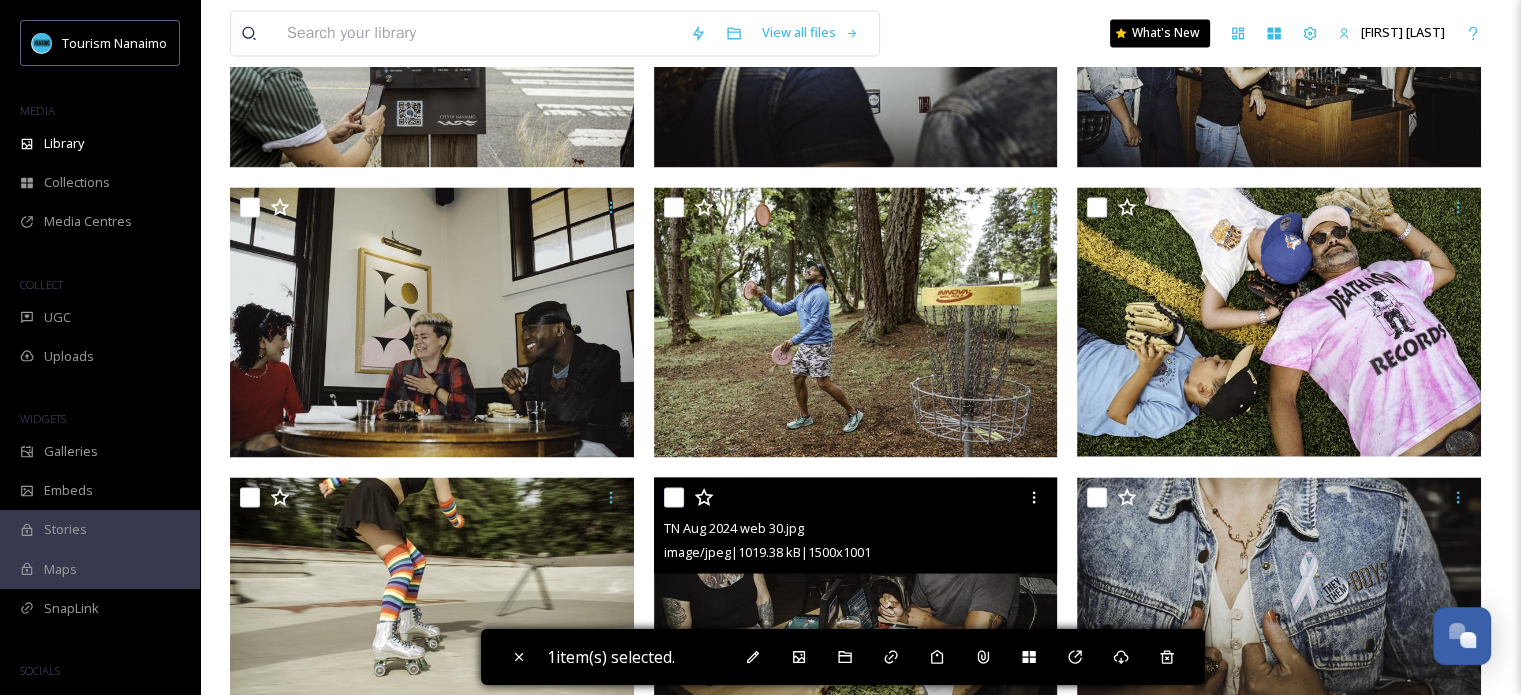 scroll, scrollTop: 3270, scrollLeft: 0, axis: vertical 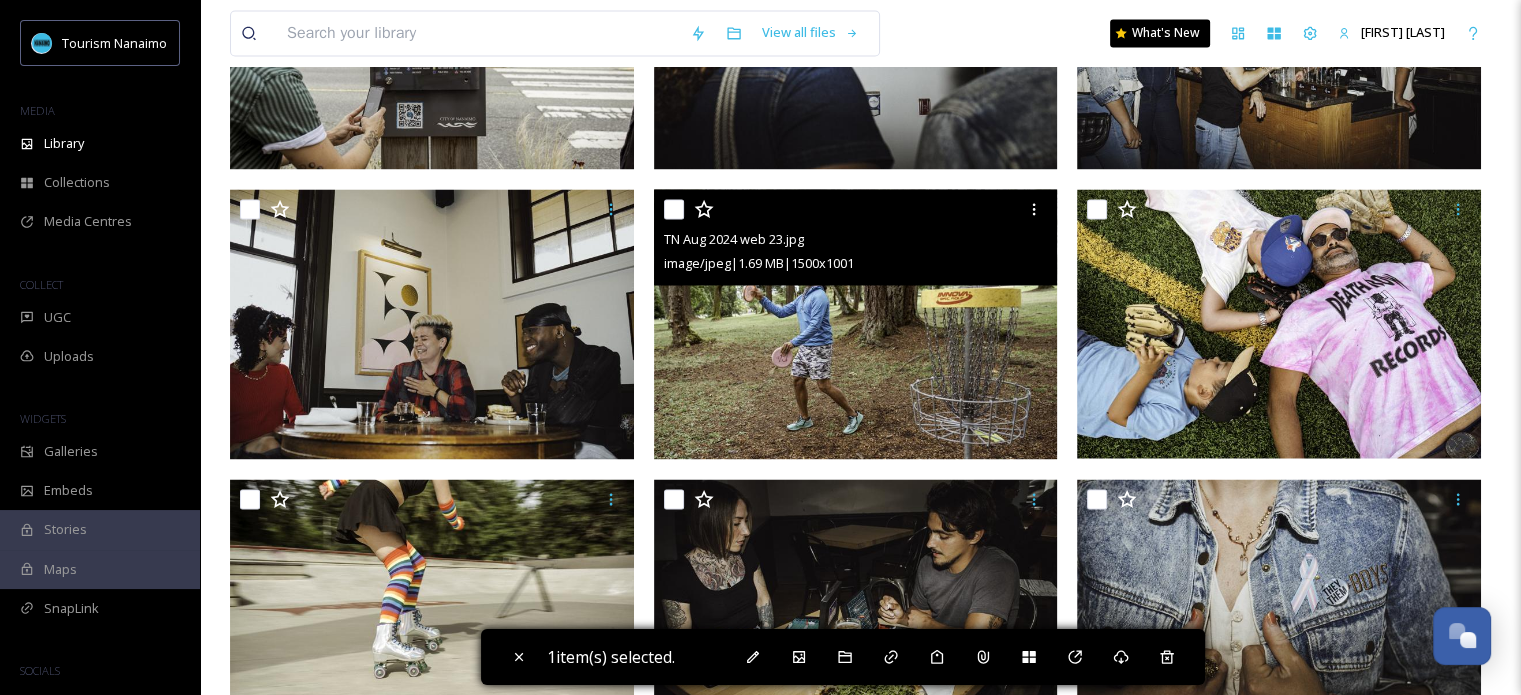 click at bounding box center (674, 209) 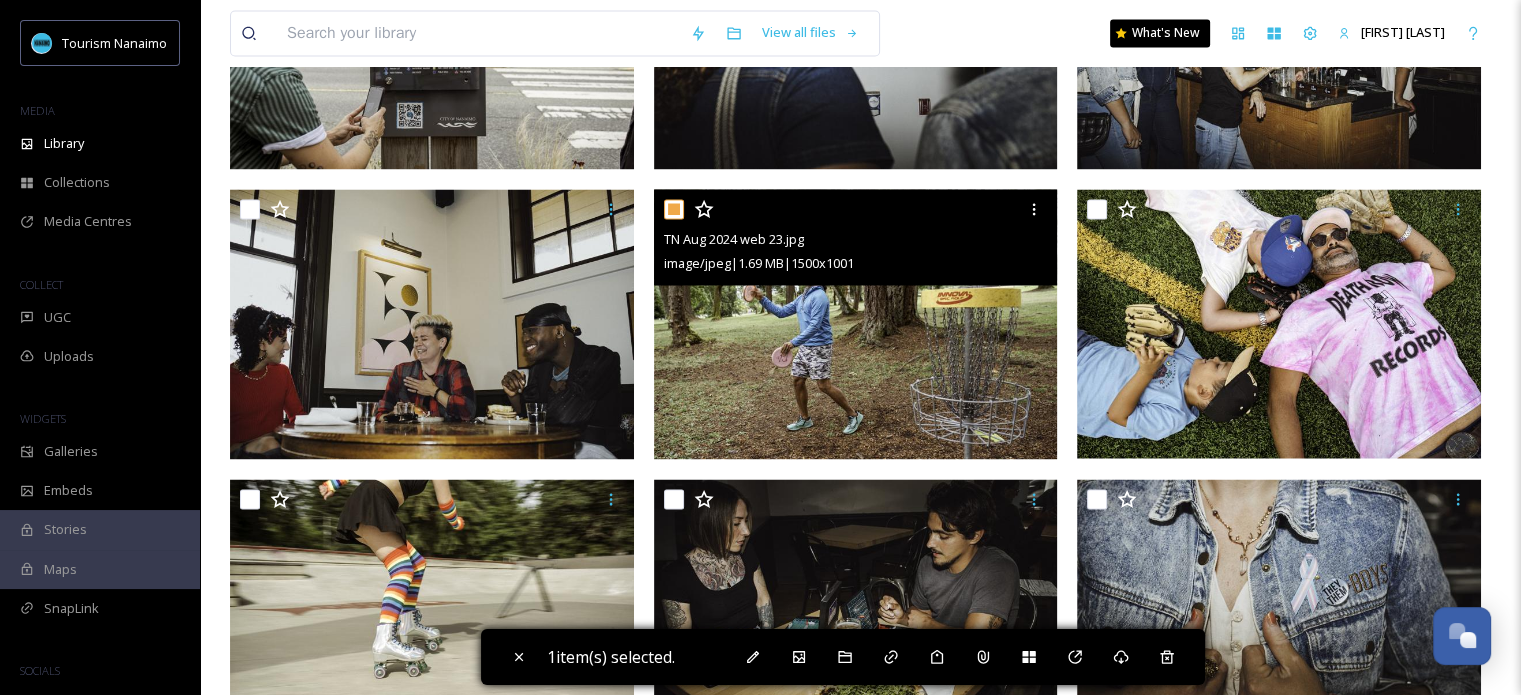 checkbox on "true" 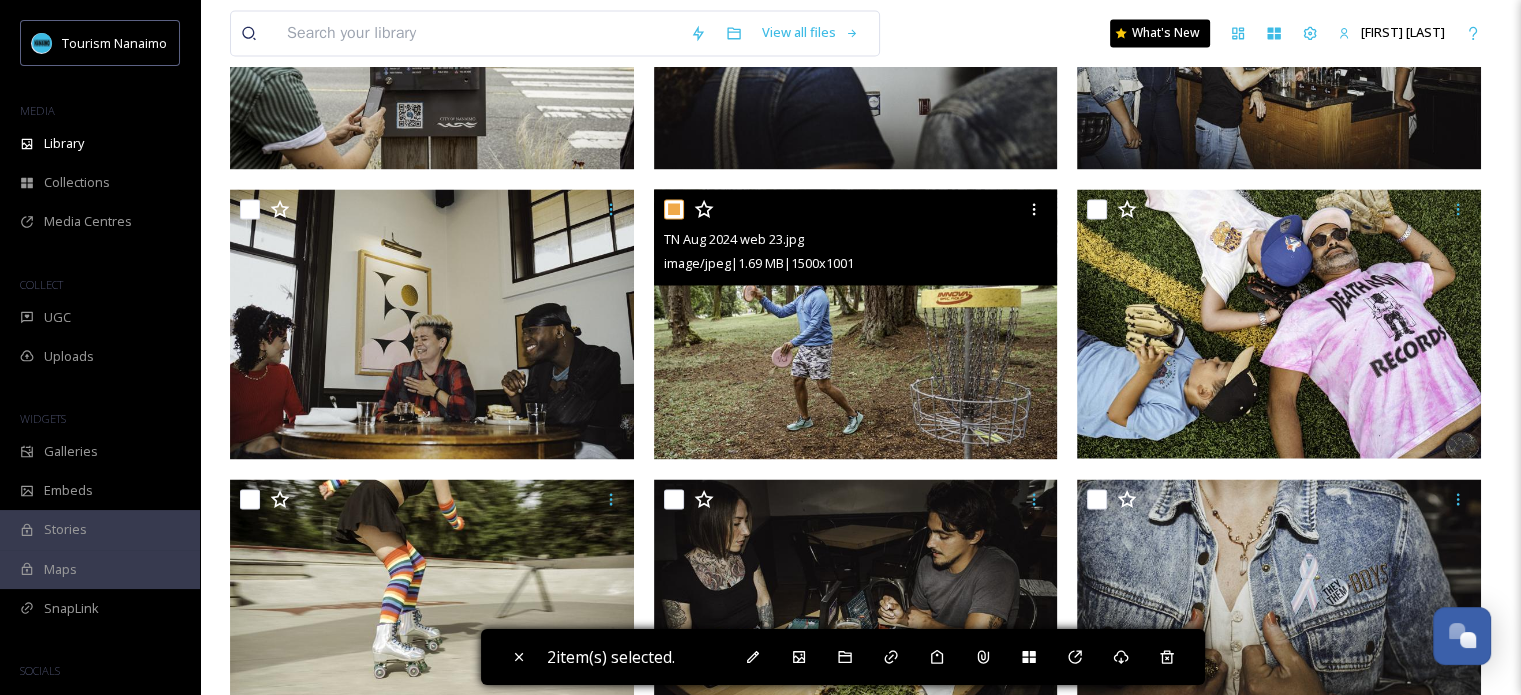 scroll, scrollTop: 3306, scrollLeft: 0, axis: vertical 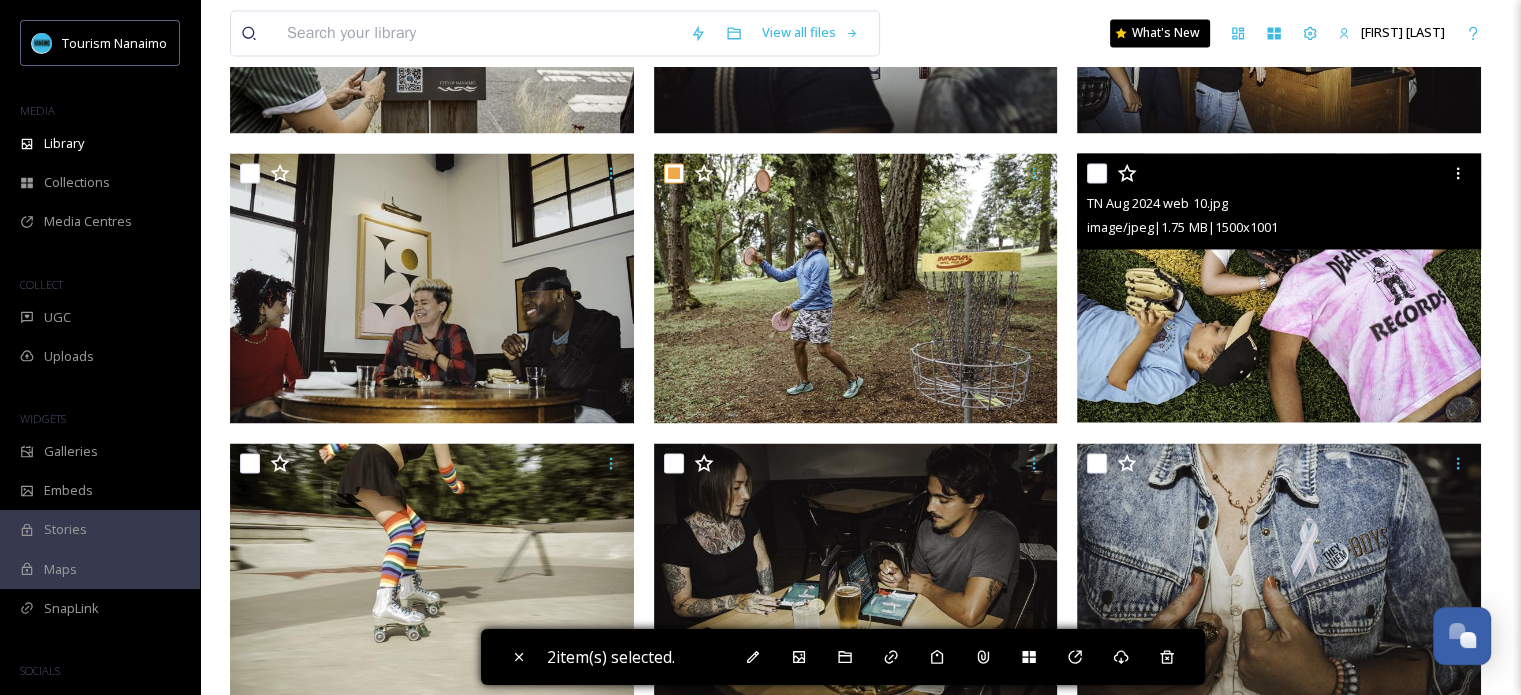 click at bounding box center [1097, 173] 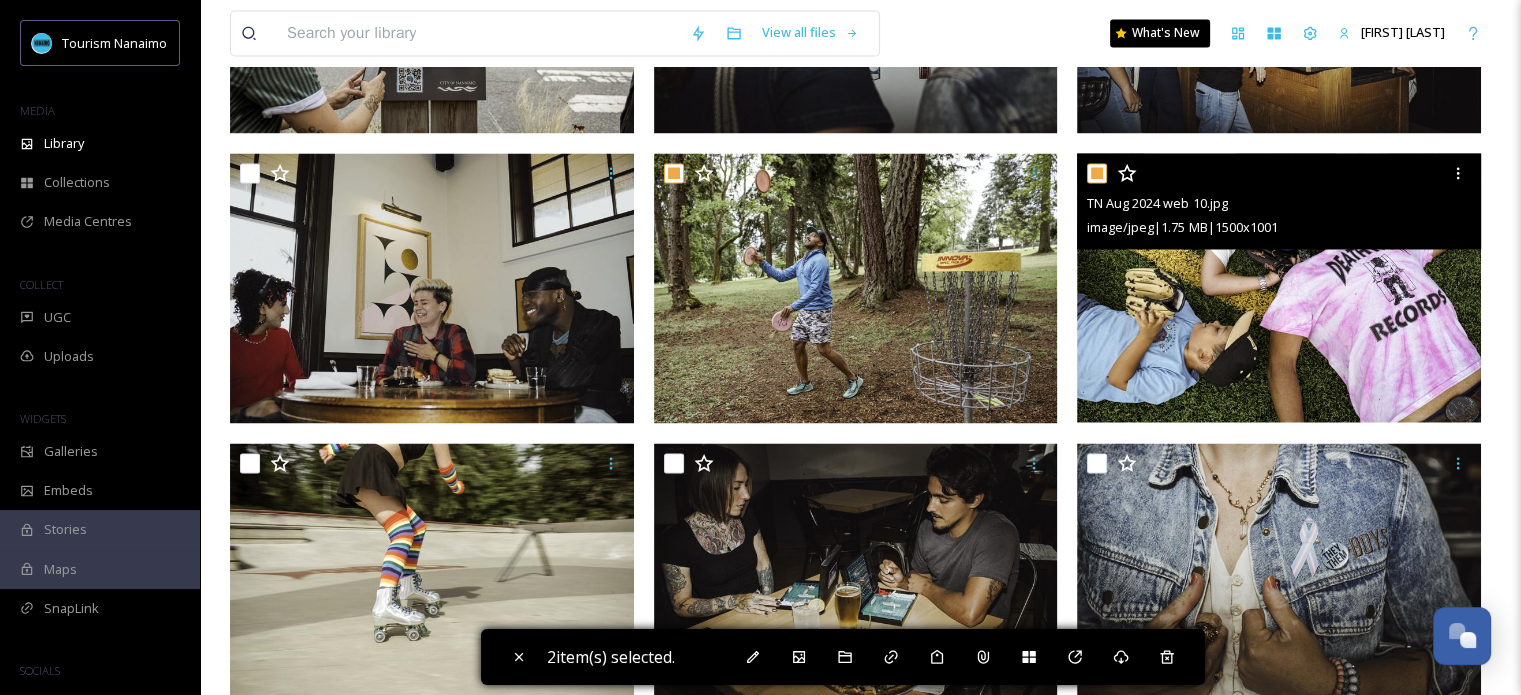 checkbox on "true" 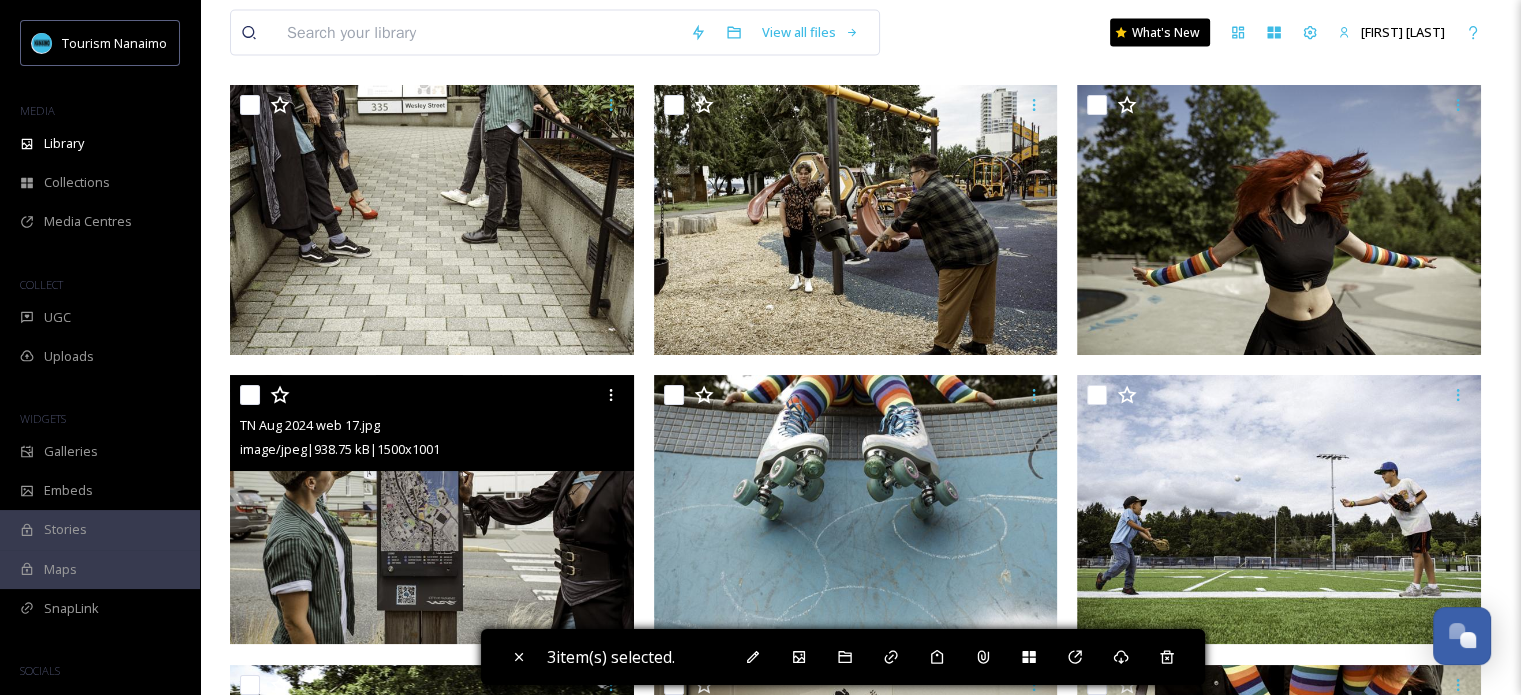 scroll, scrollTop: 4804, scrollLeft: 0, axis: vertical 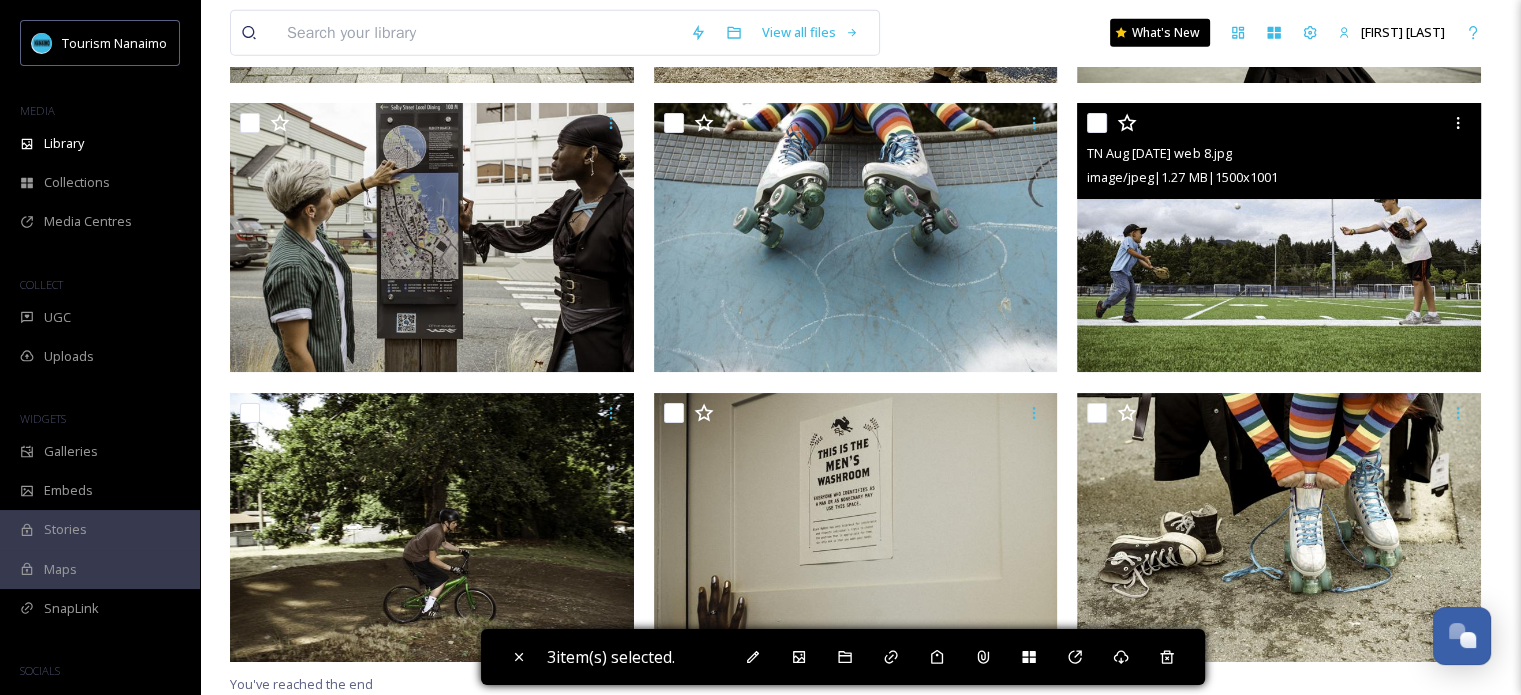 click at bounding box center [1097, 123] 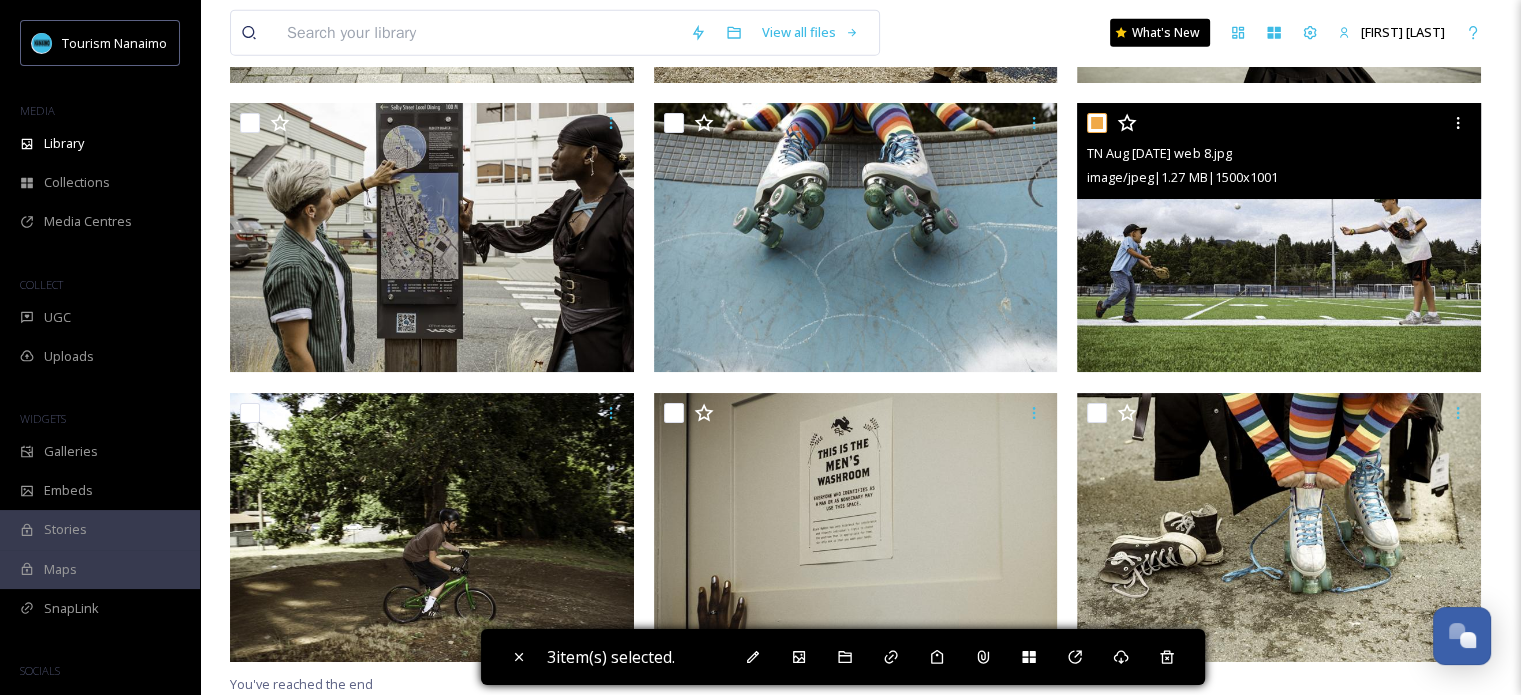 checkbox on "true" 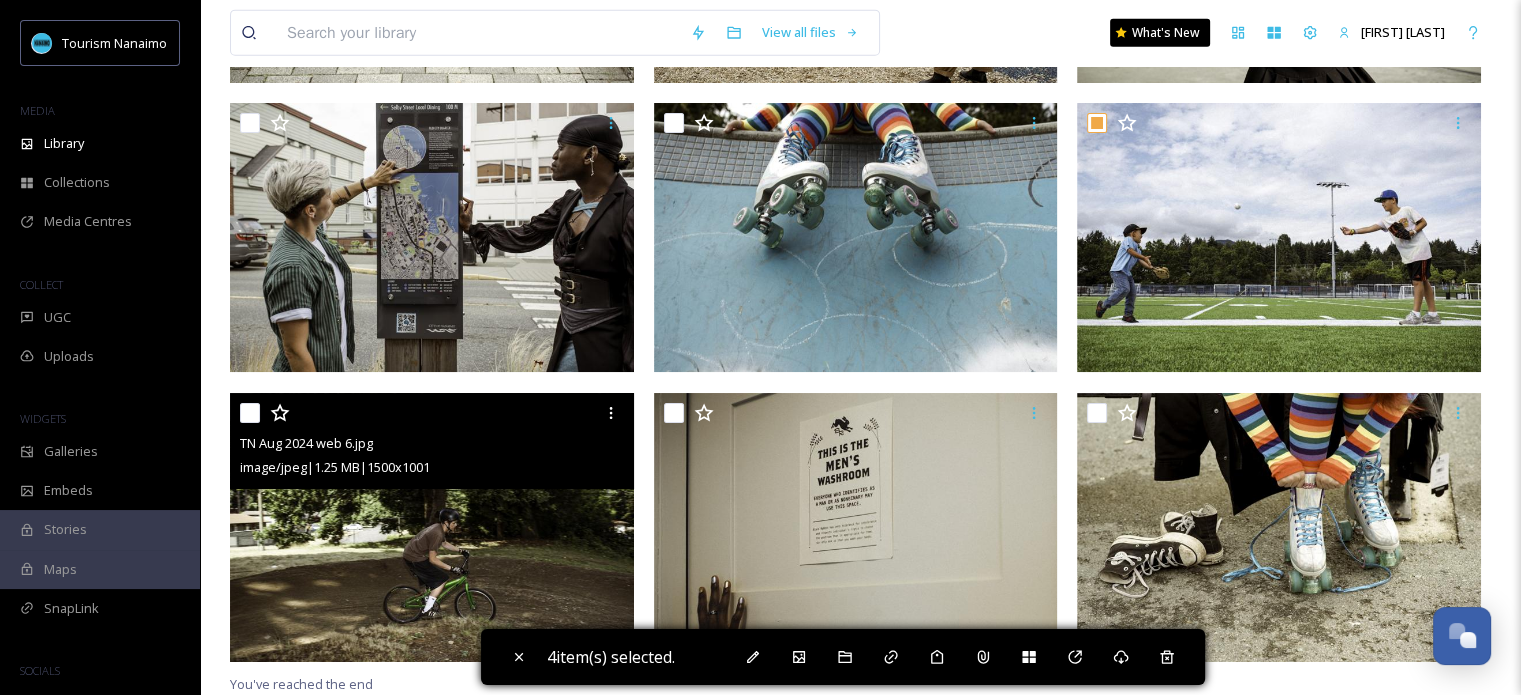 click at bounding box center (250, 413) 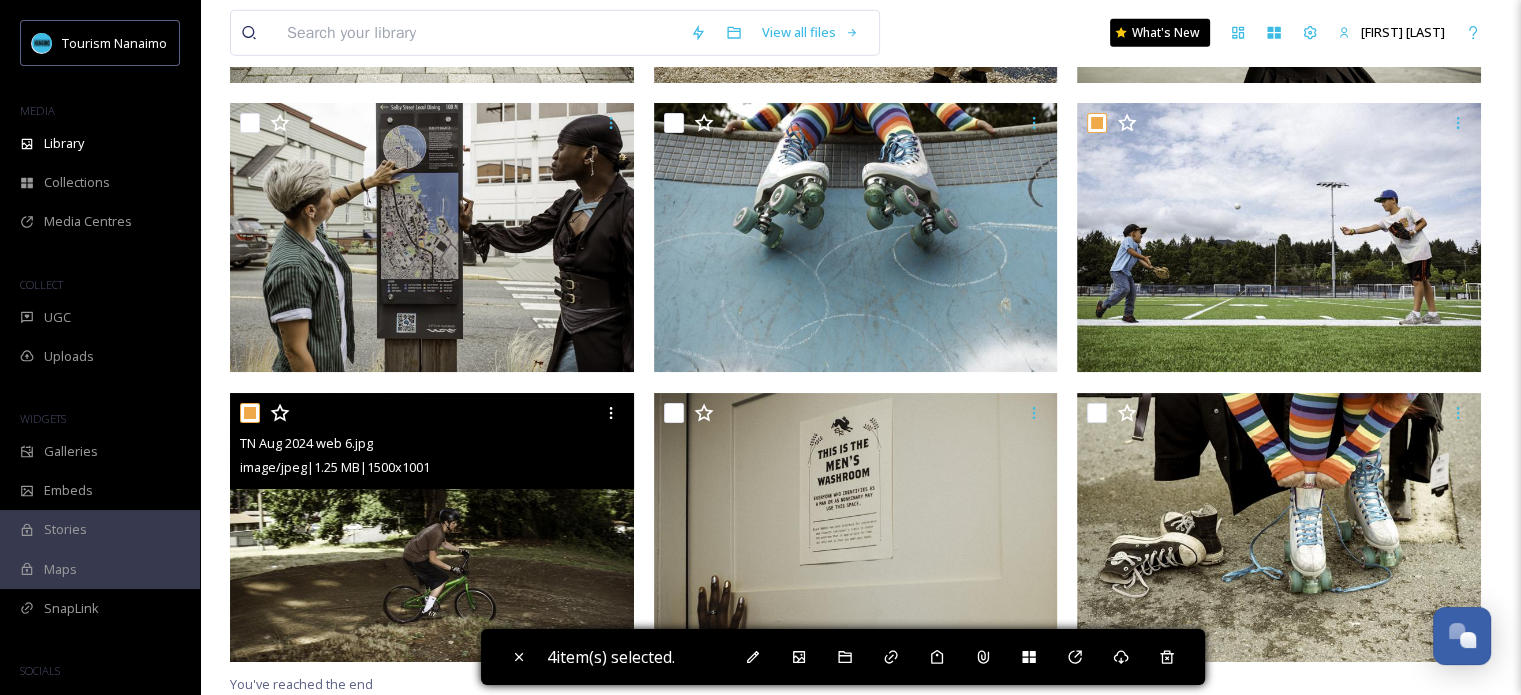 checkbox on "true" 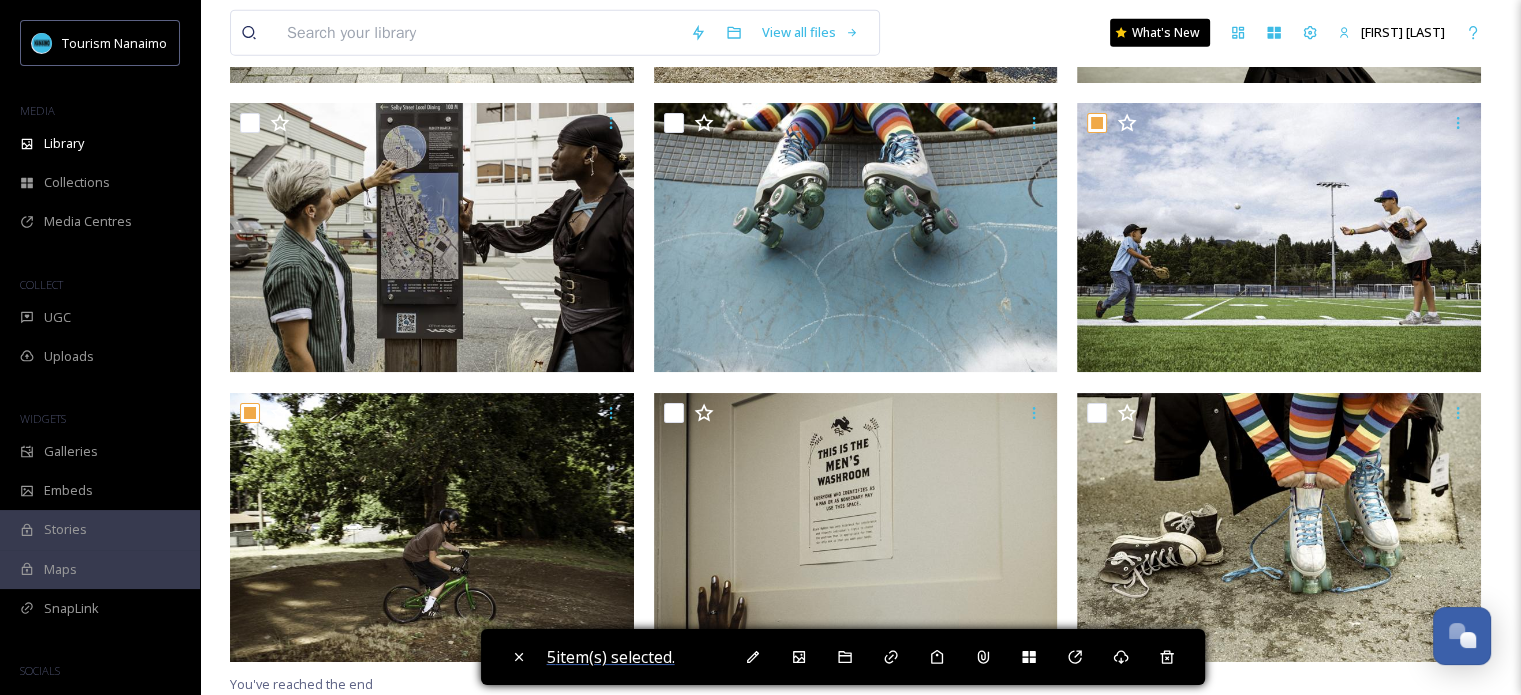click on "5  item(s) selected." at bounding box center [611, 657] 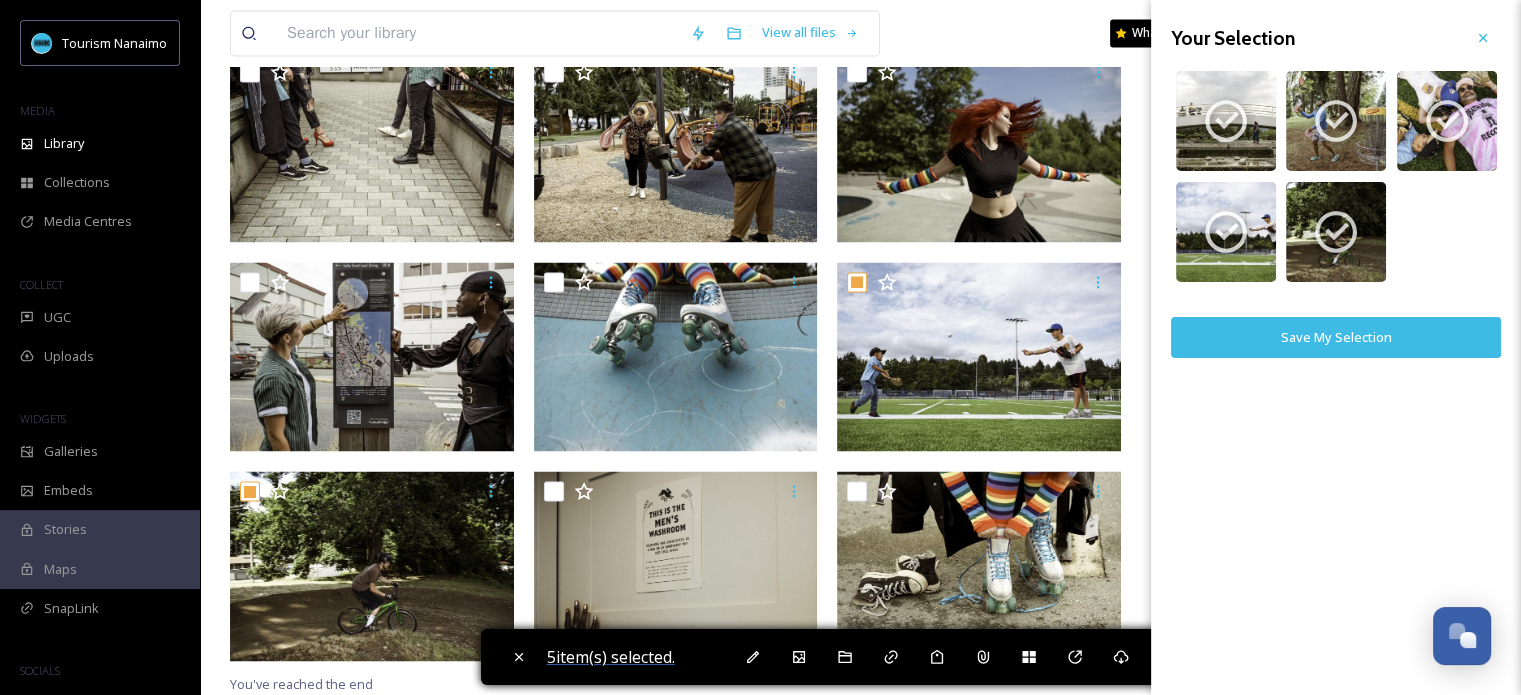 scroll, scrollTop: 3363, scrollLeft: 0, axis: vertical 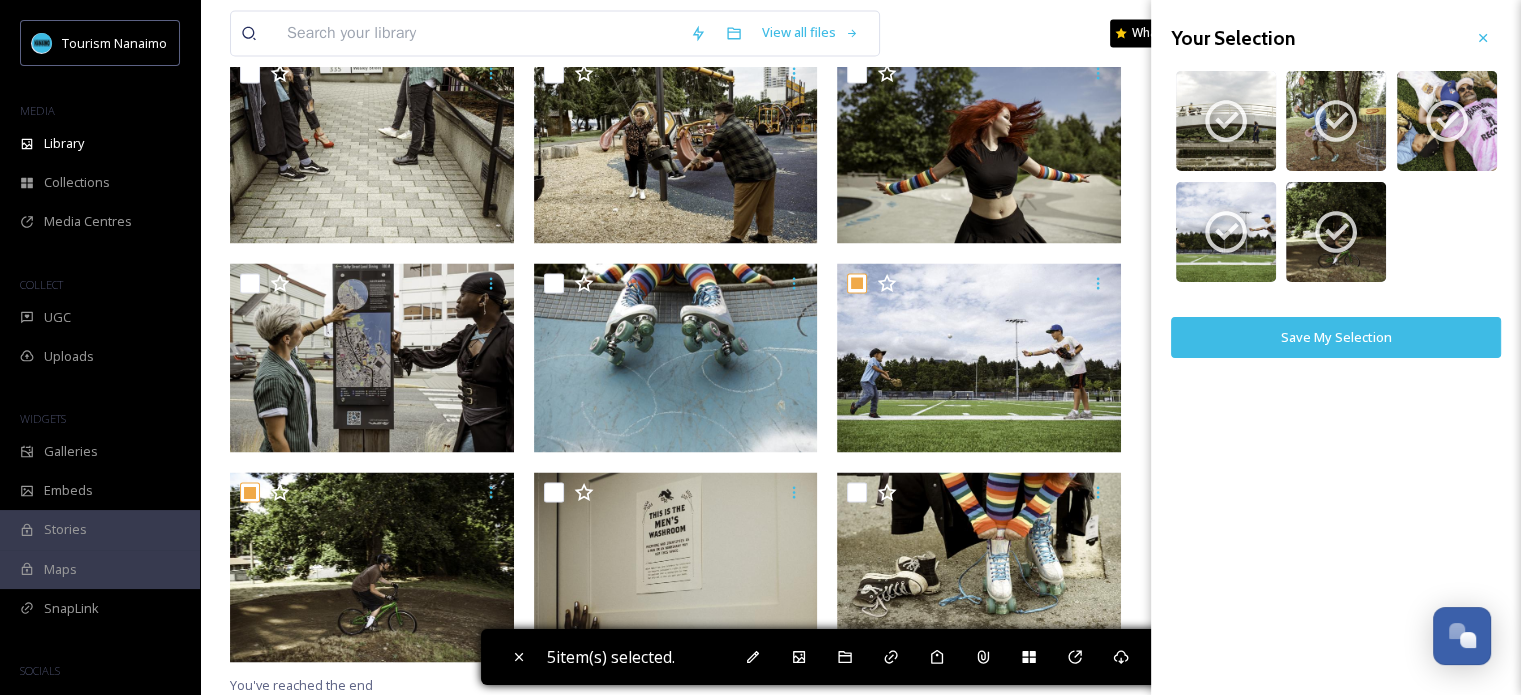 click on "Save My Selection" at bounding box center (1336, 337) 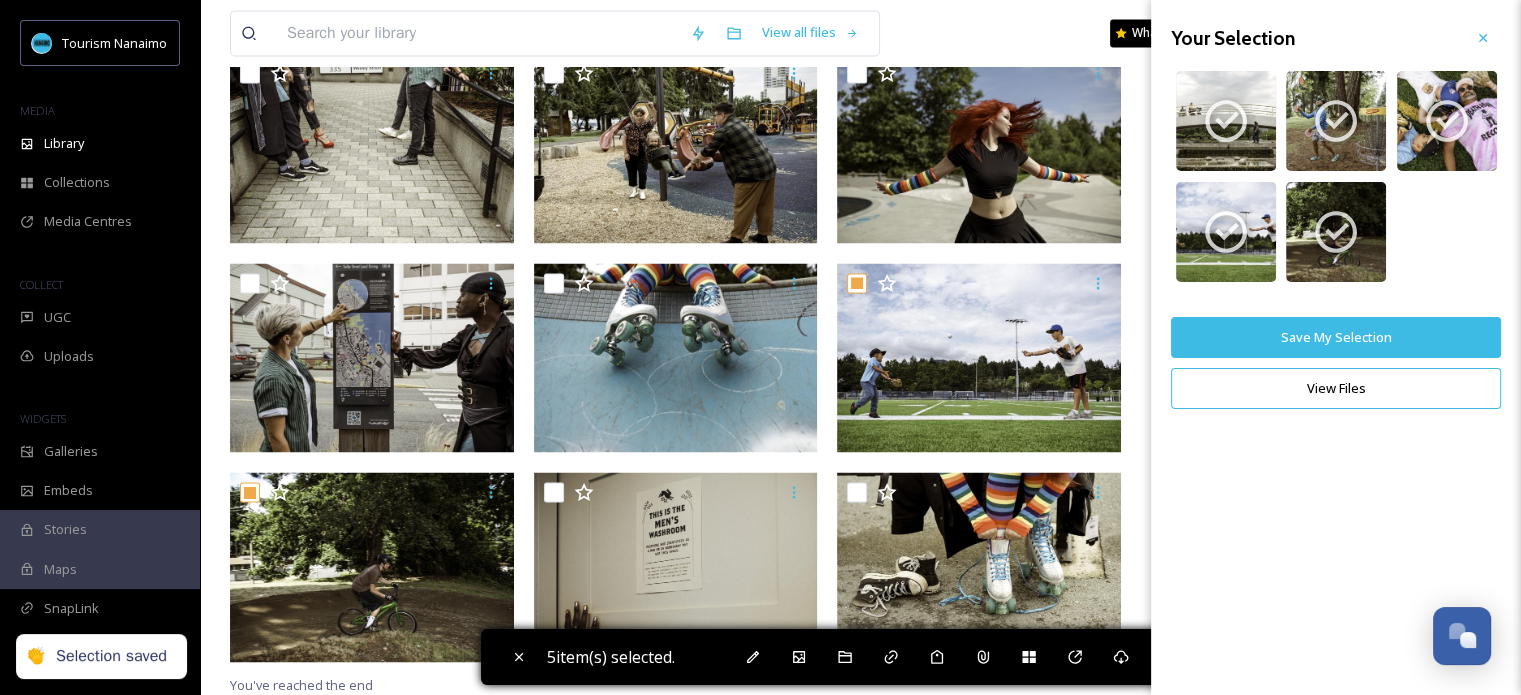 click on "View Files" at bounding box center (1336, 388) 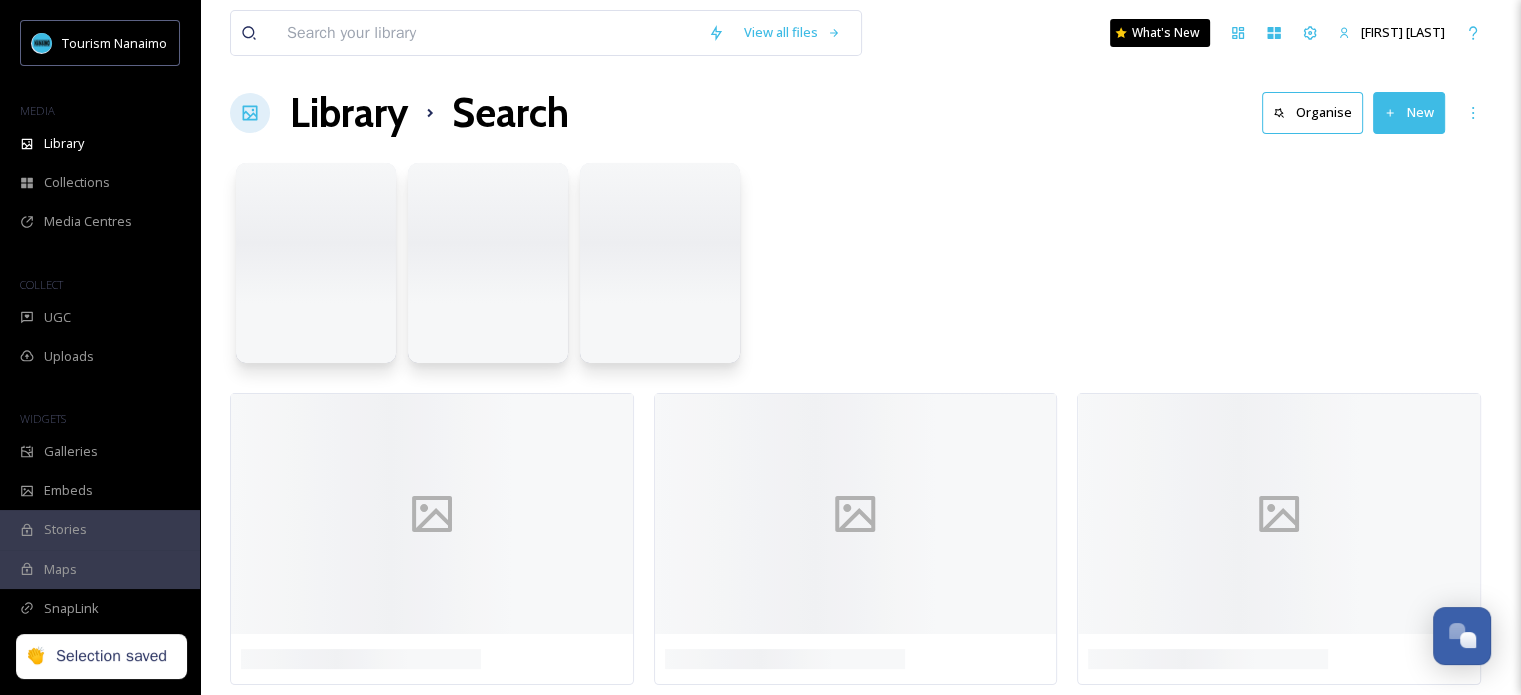 scroll, scrollTop: 0, scrollLeft: 0, axis: both 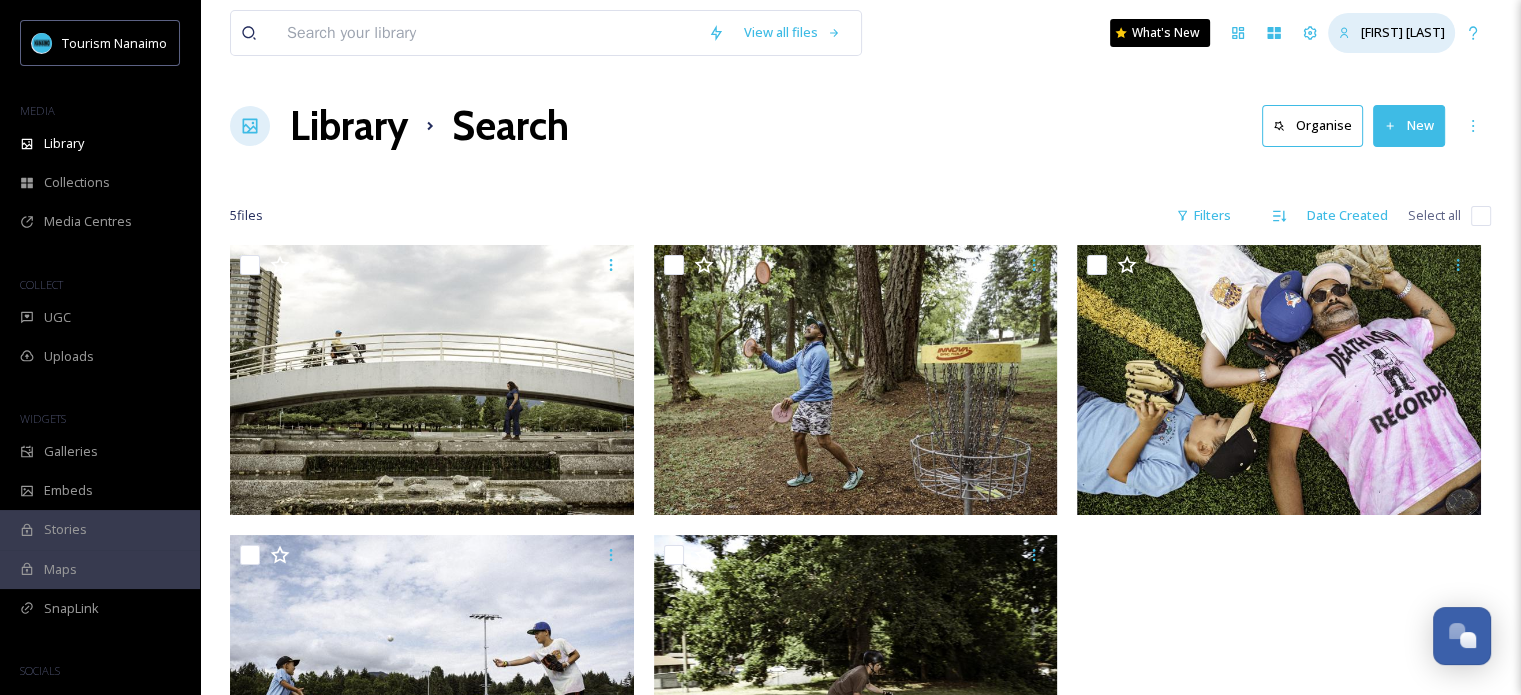 click on "[FIRST] [LAST]" at bounding box center (1403, 32) 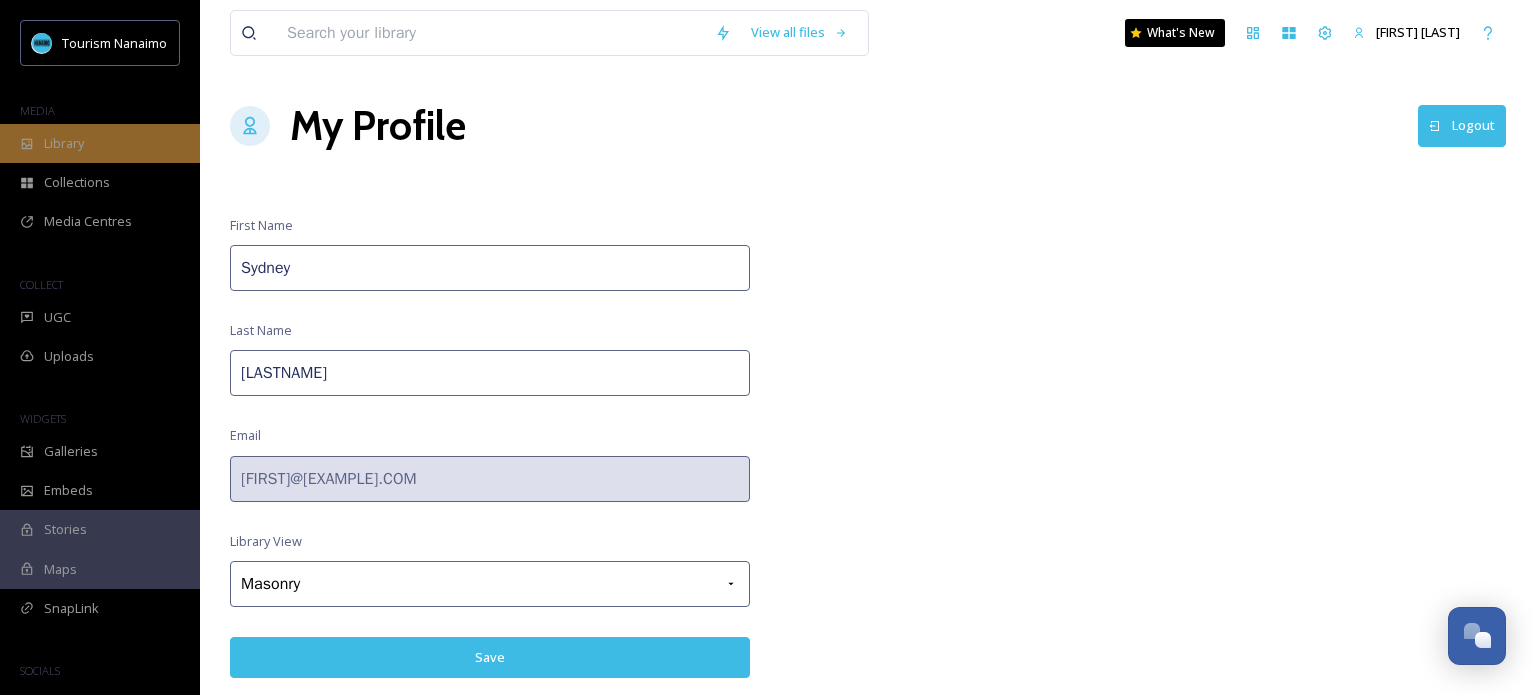 click on "Library" at bounding box center [100, 143] 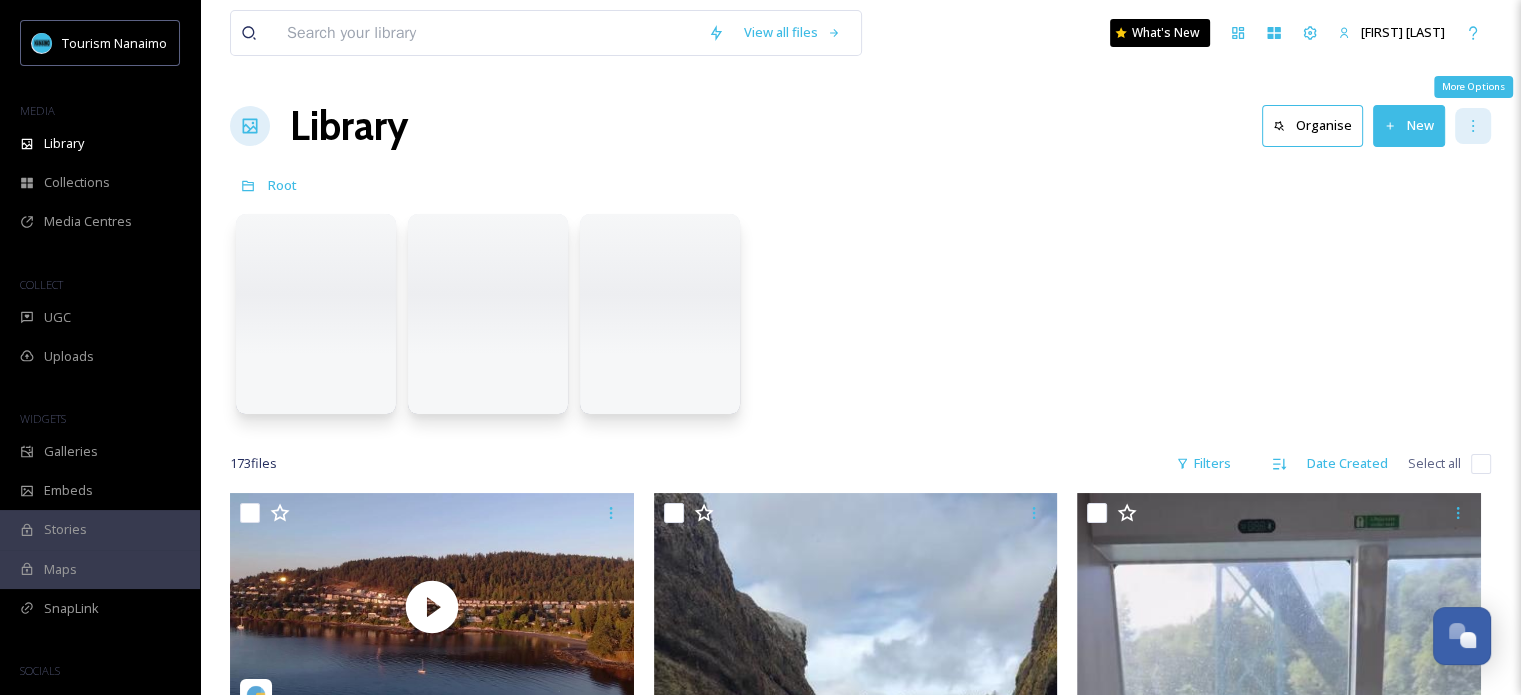 click 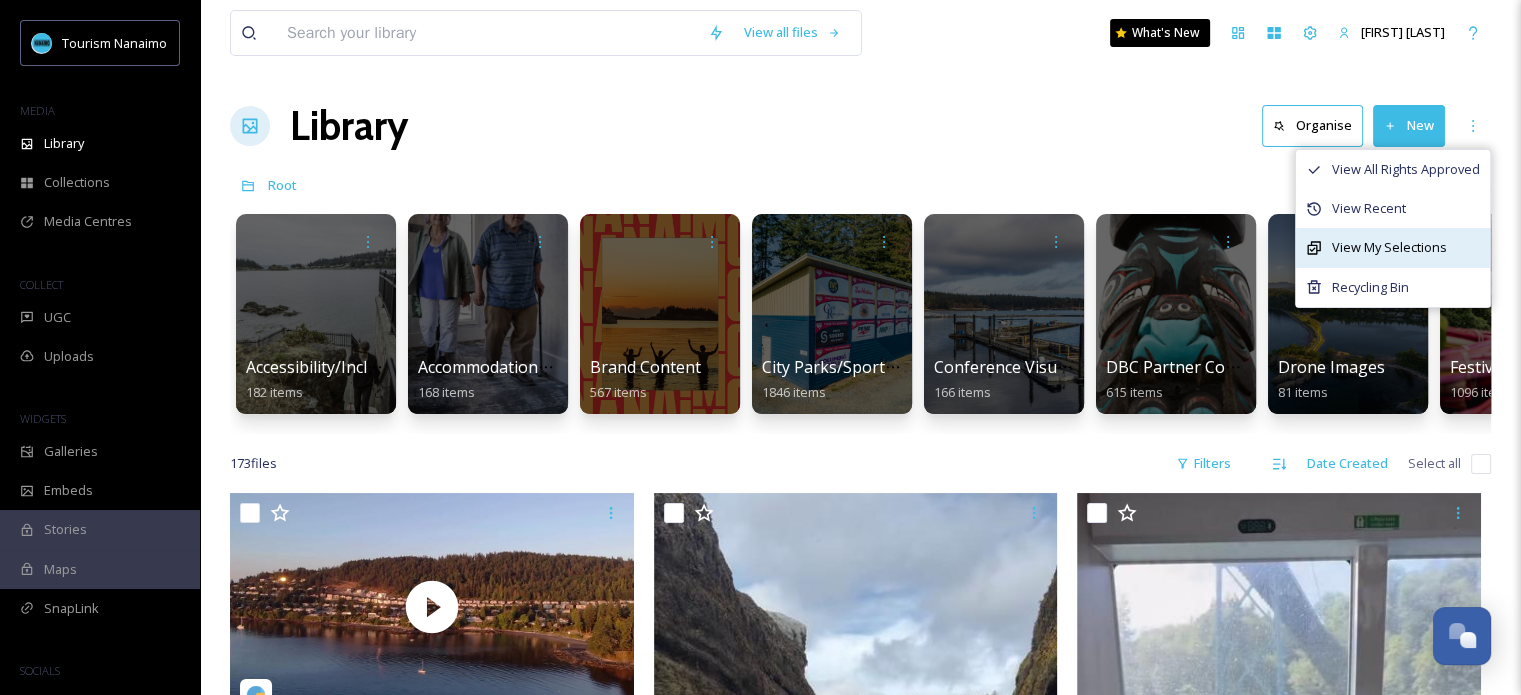 click on "View My Selections" at bounding box center [1393, 247] 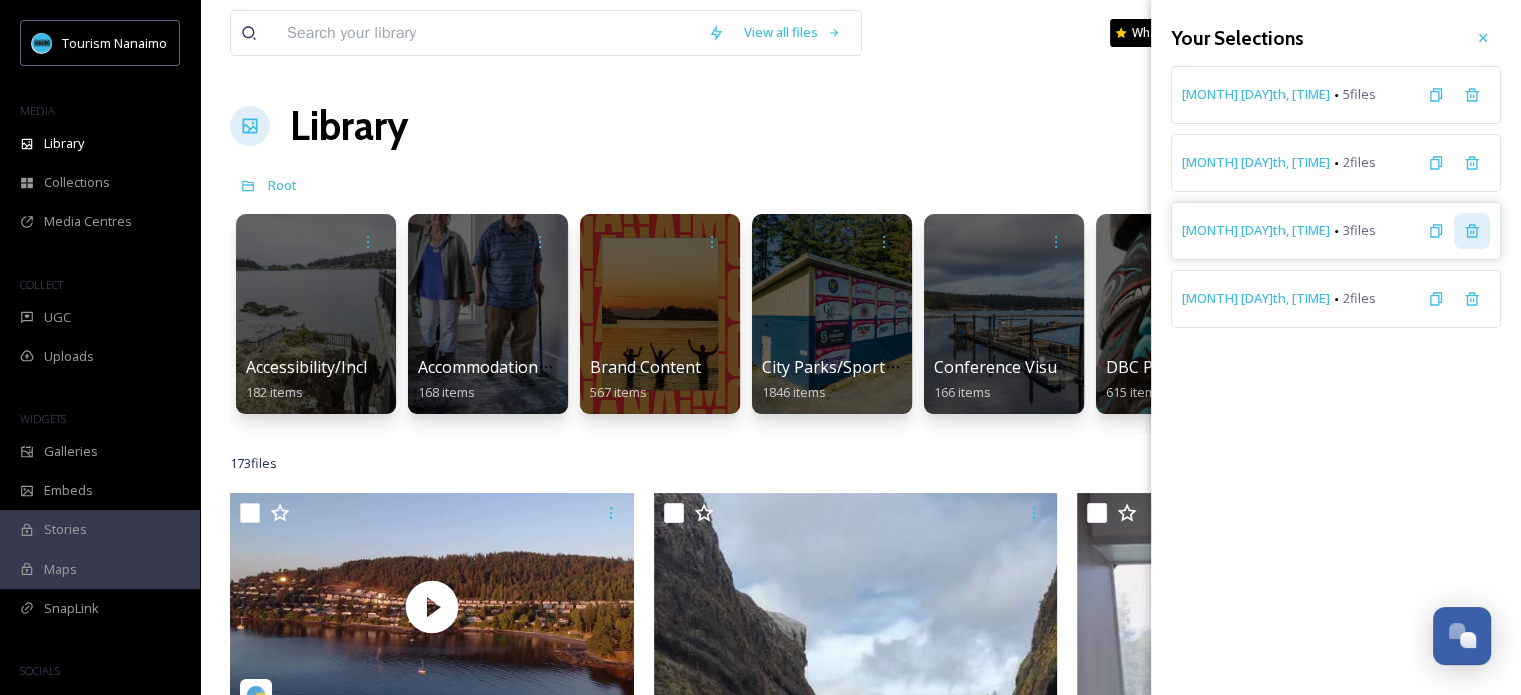 click 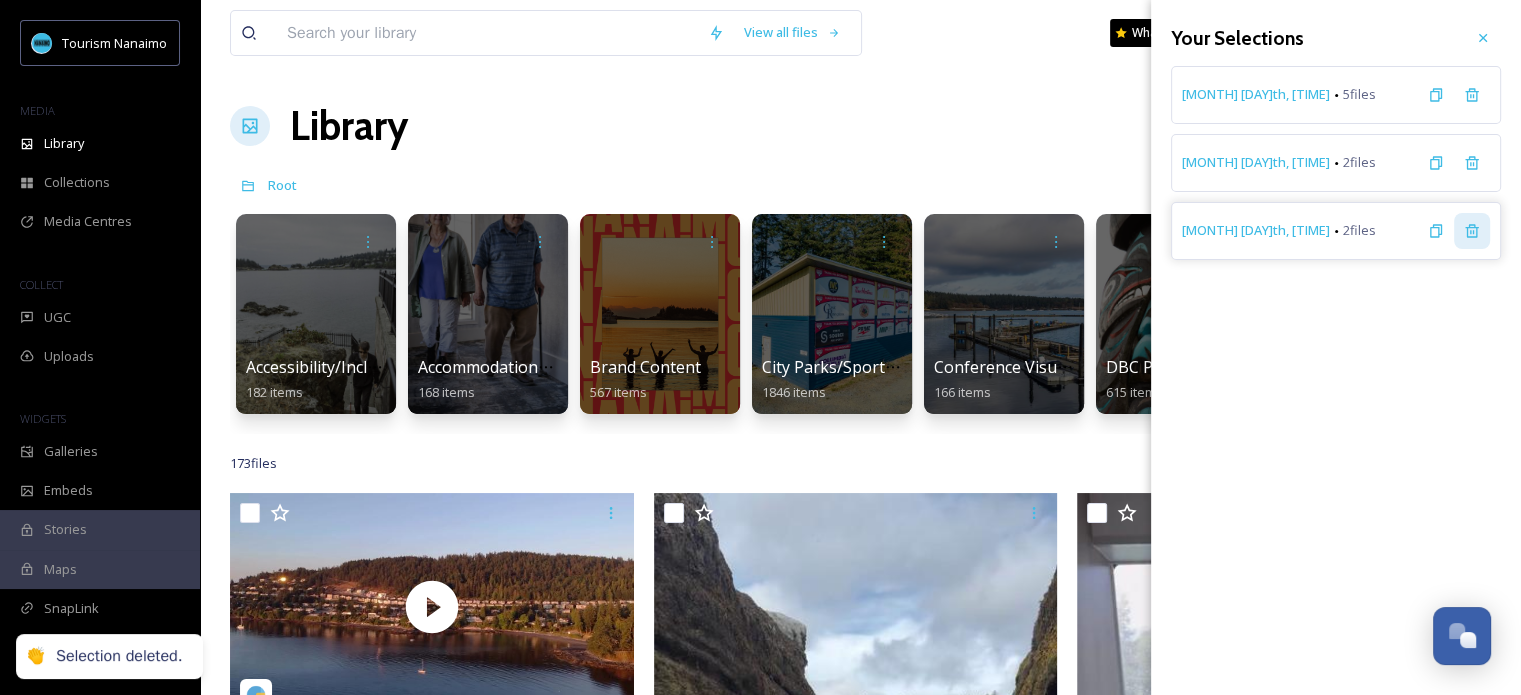 click 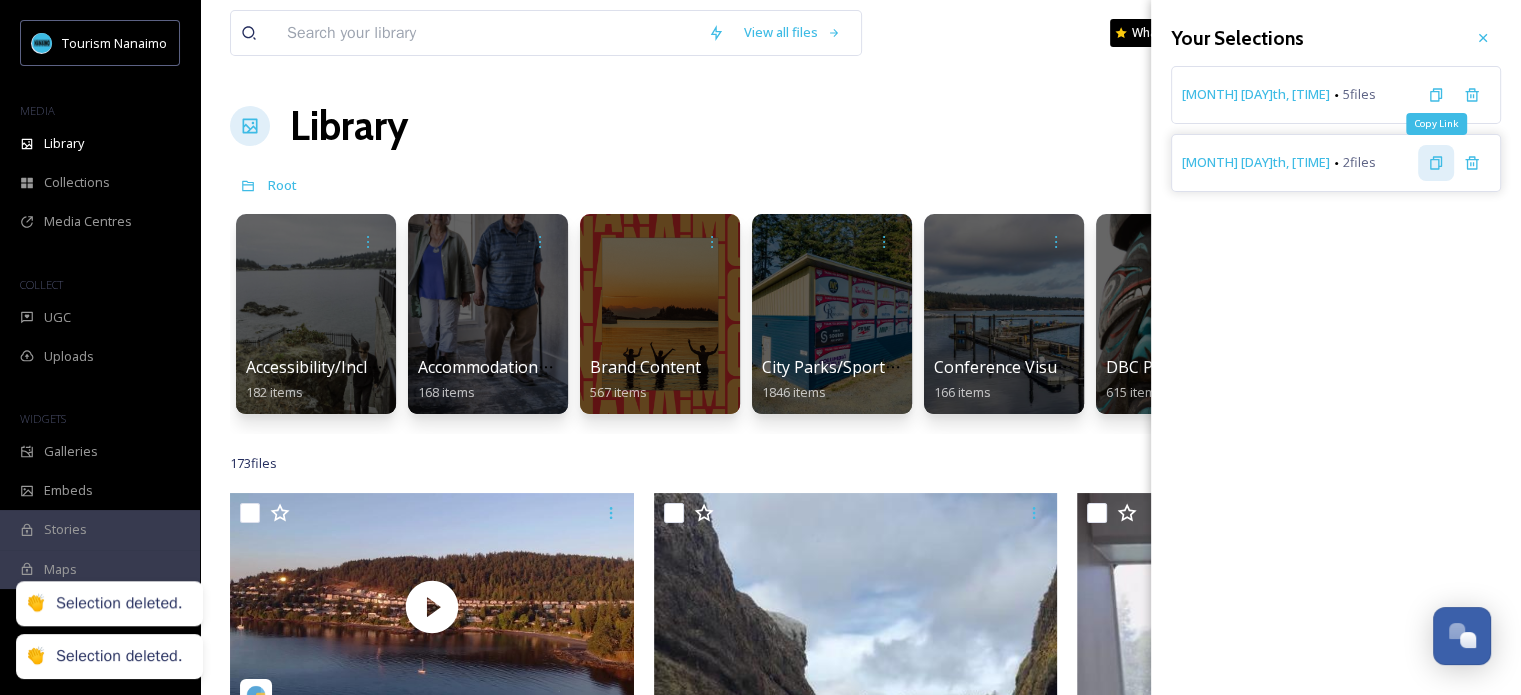 click 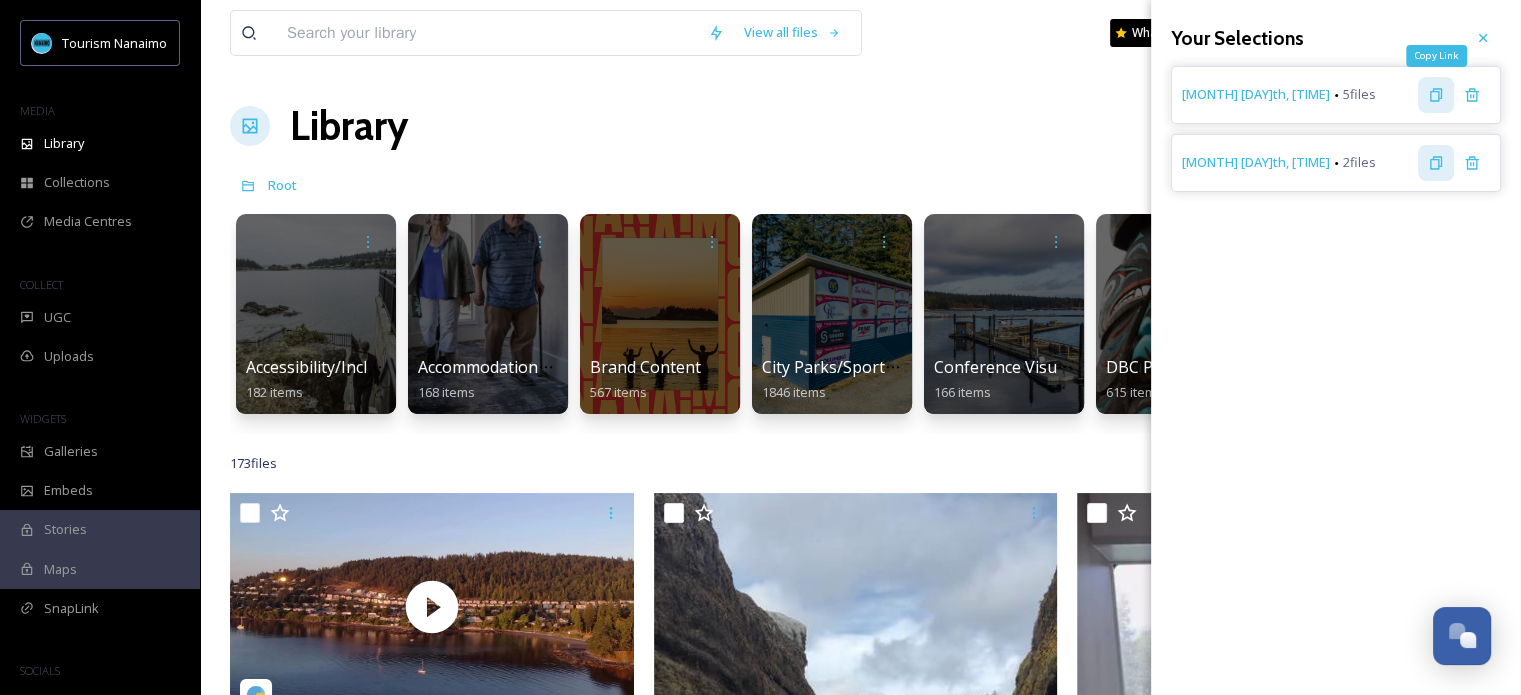 click 